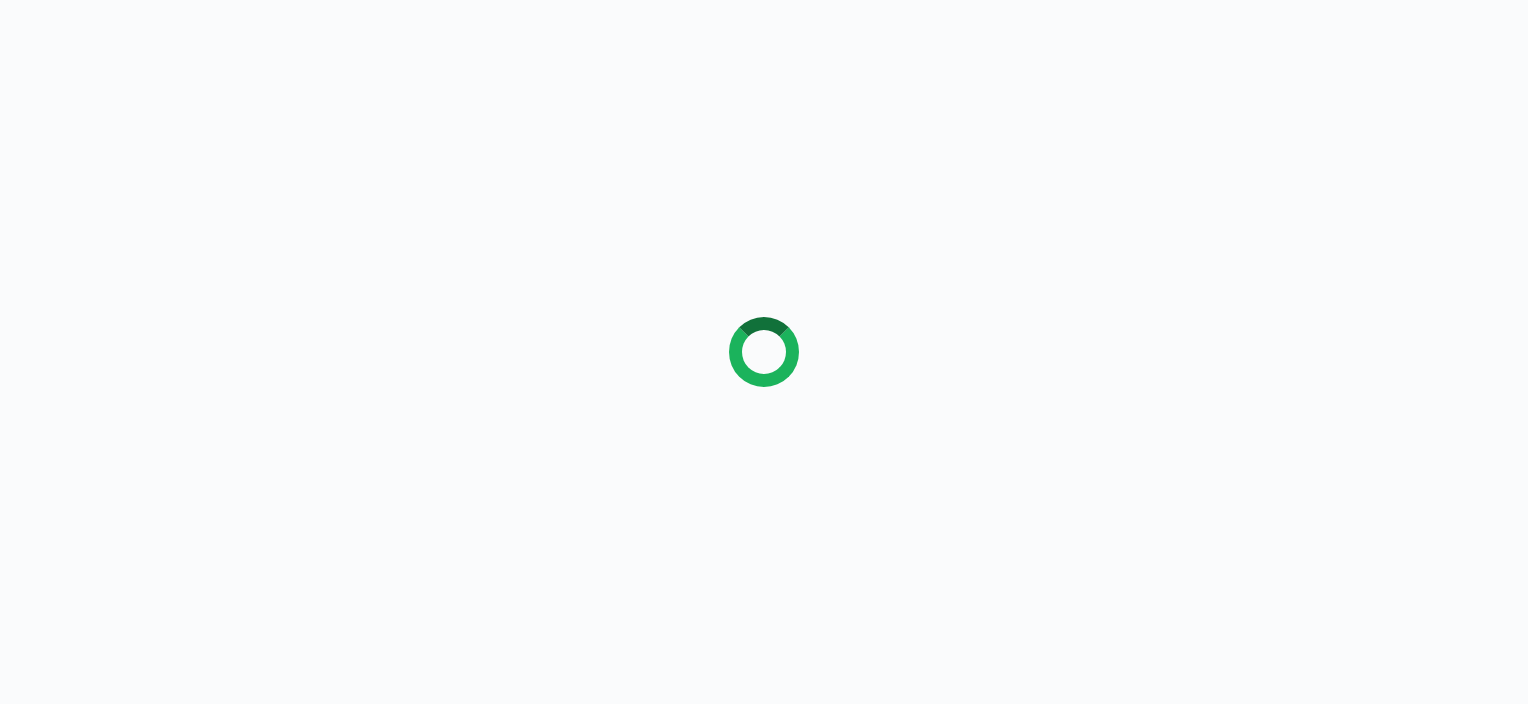 scroll, scrollTop: 0, scrollLeft: 0, axis: both 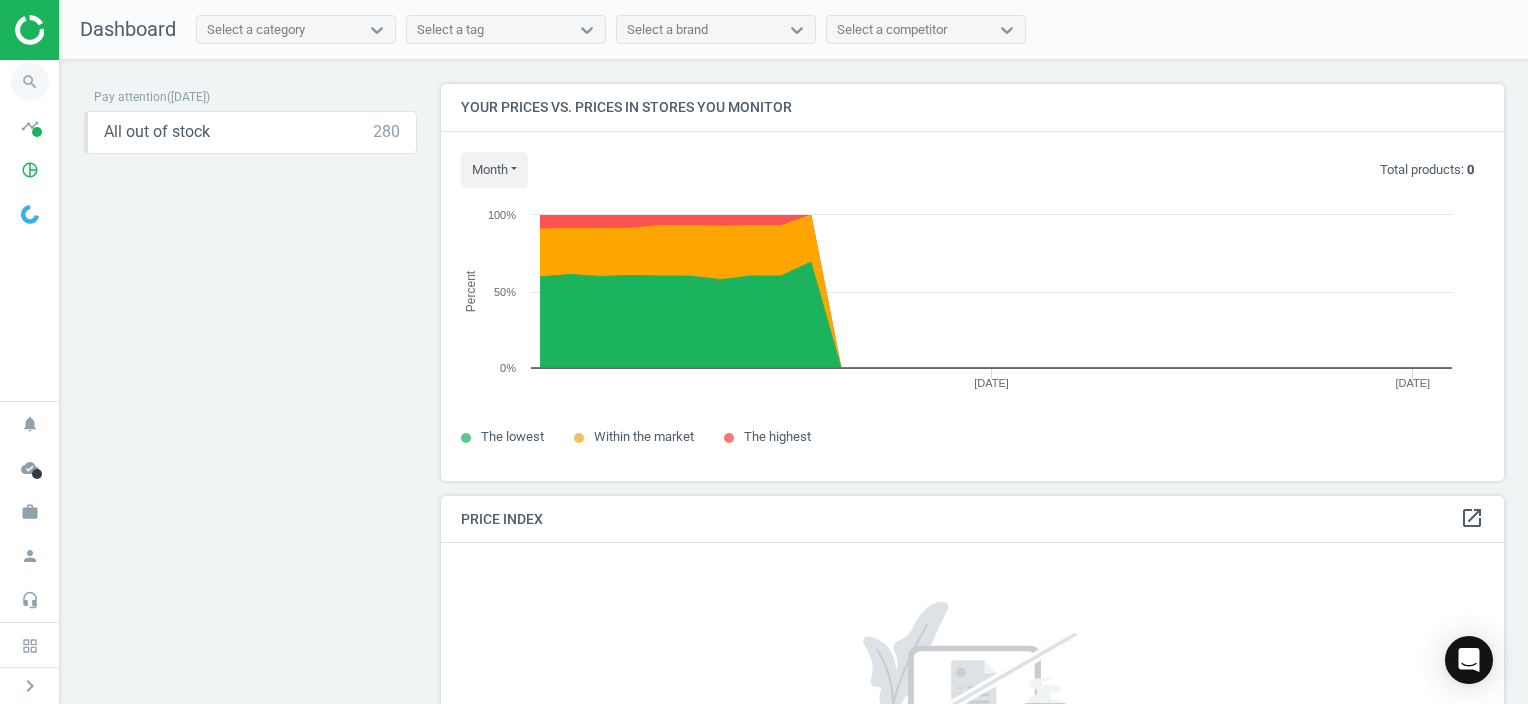 click on "search" at bounding box center [30, 82] 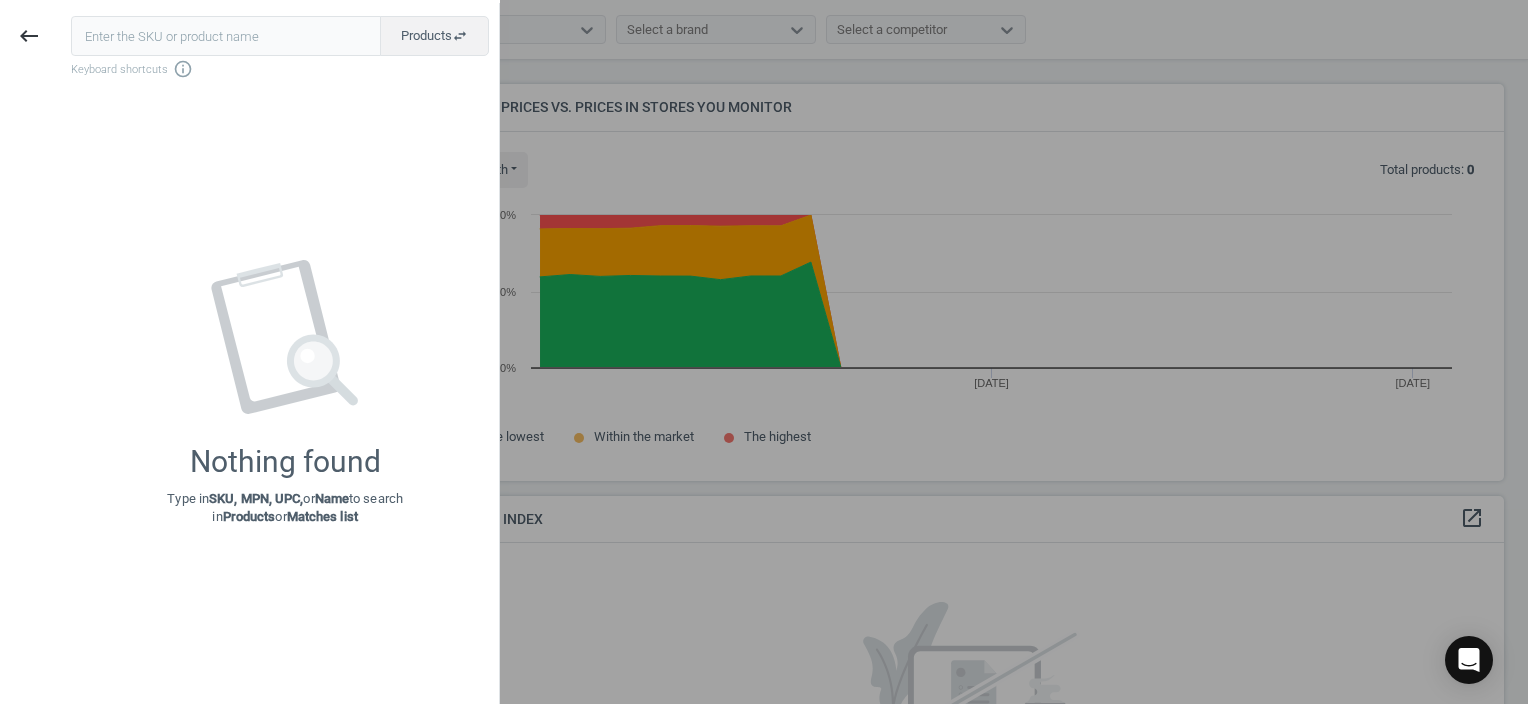 click at bounding box center [226, 36] 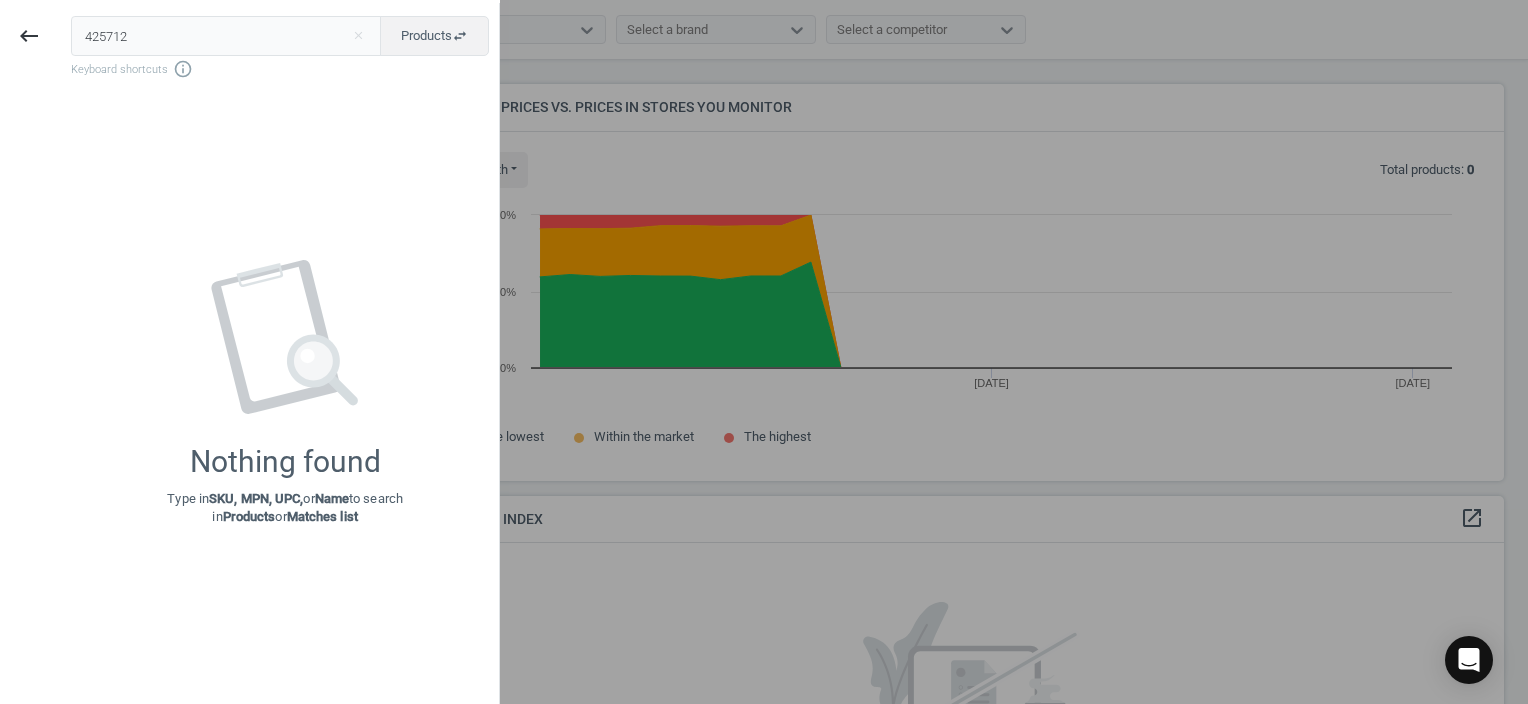 type on "425712" 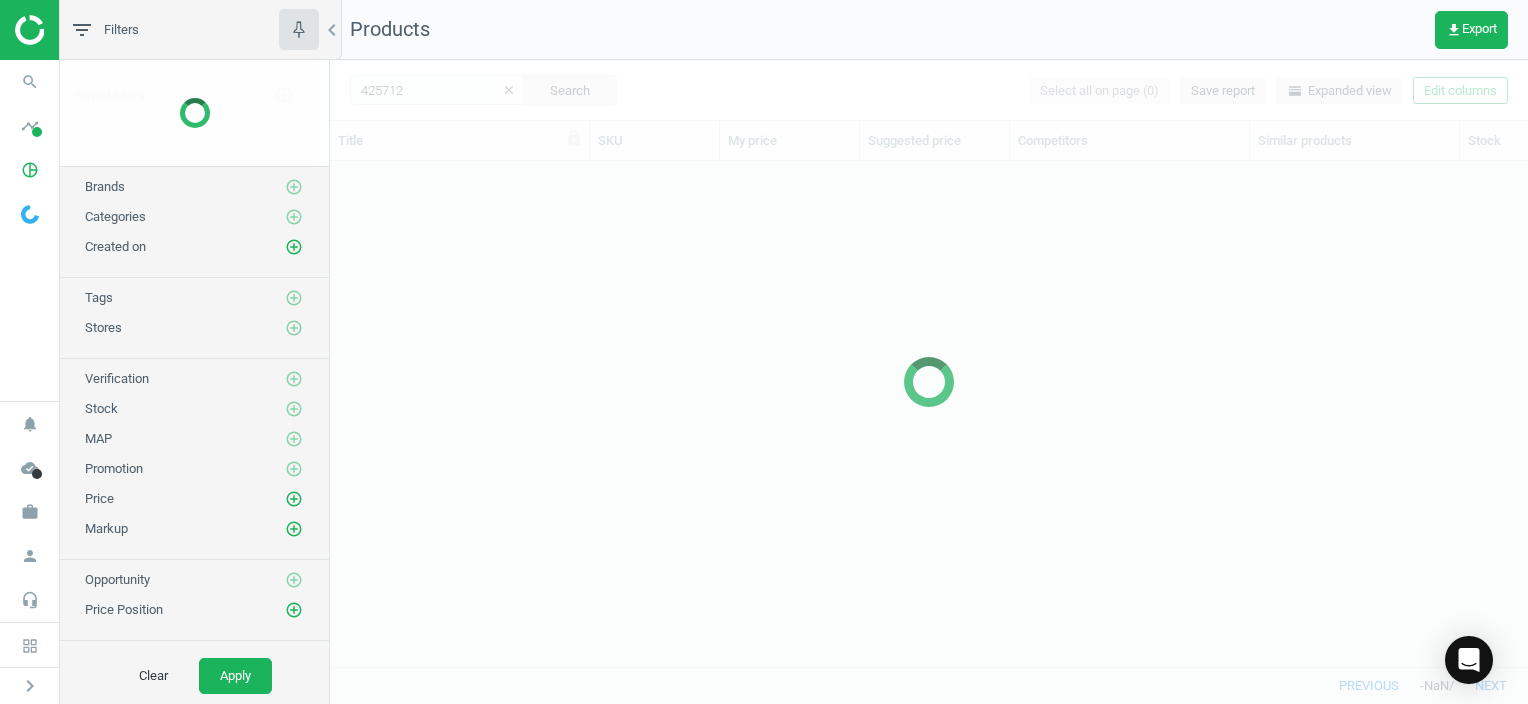 scroll, scrollTop: 16, scrollLeft: 16, axis: both 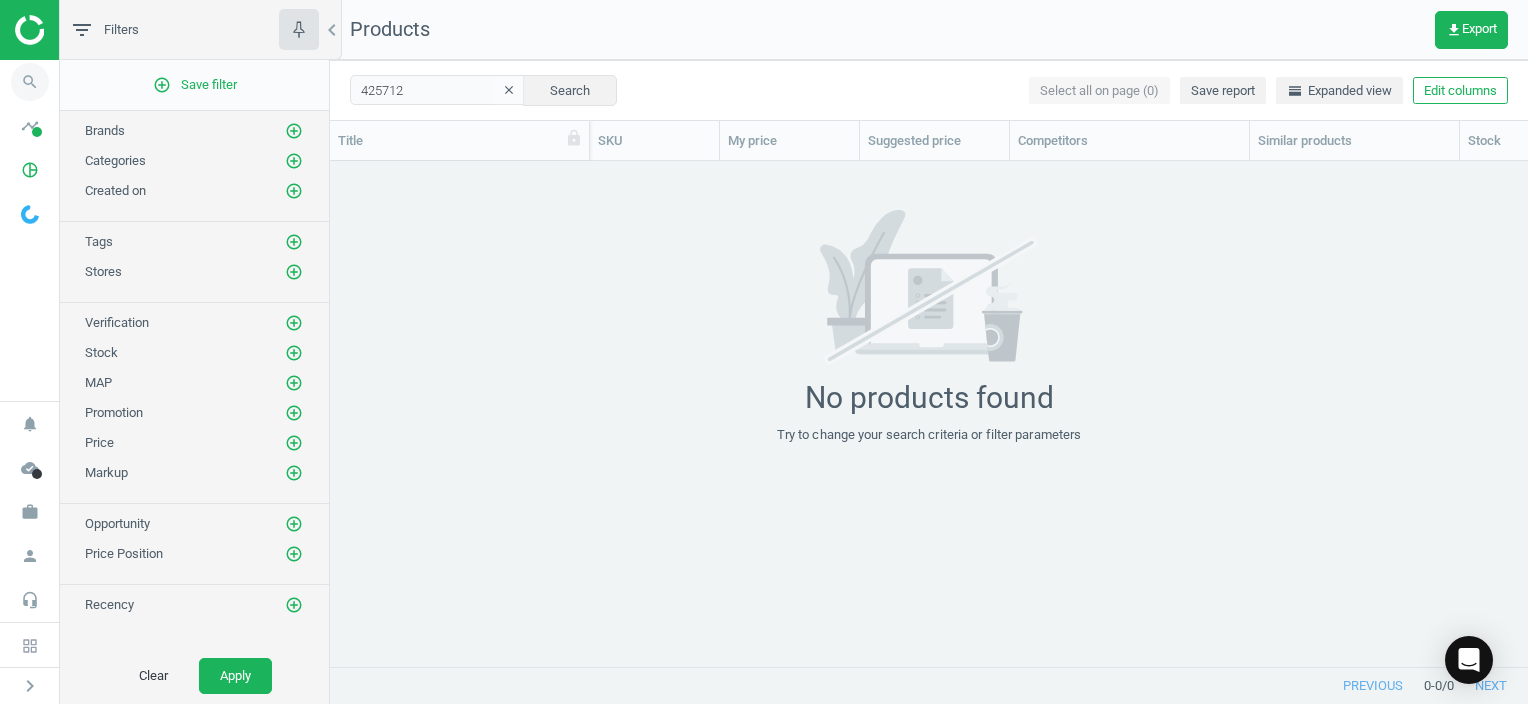 click on "search" at bounding box center (30, 82) 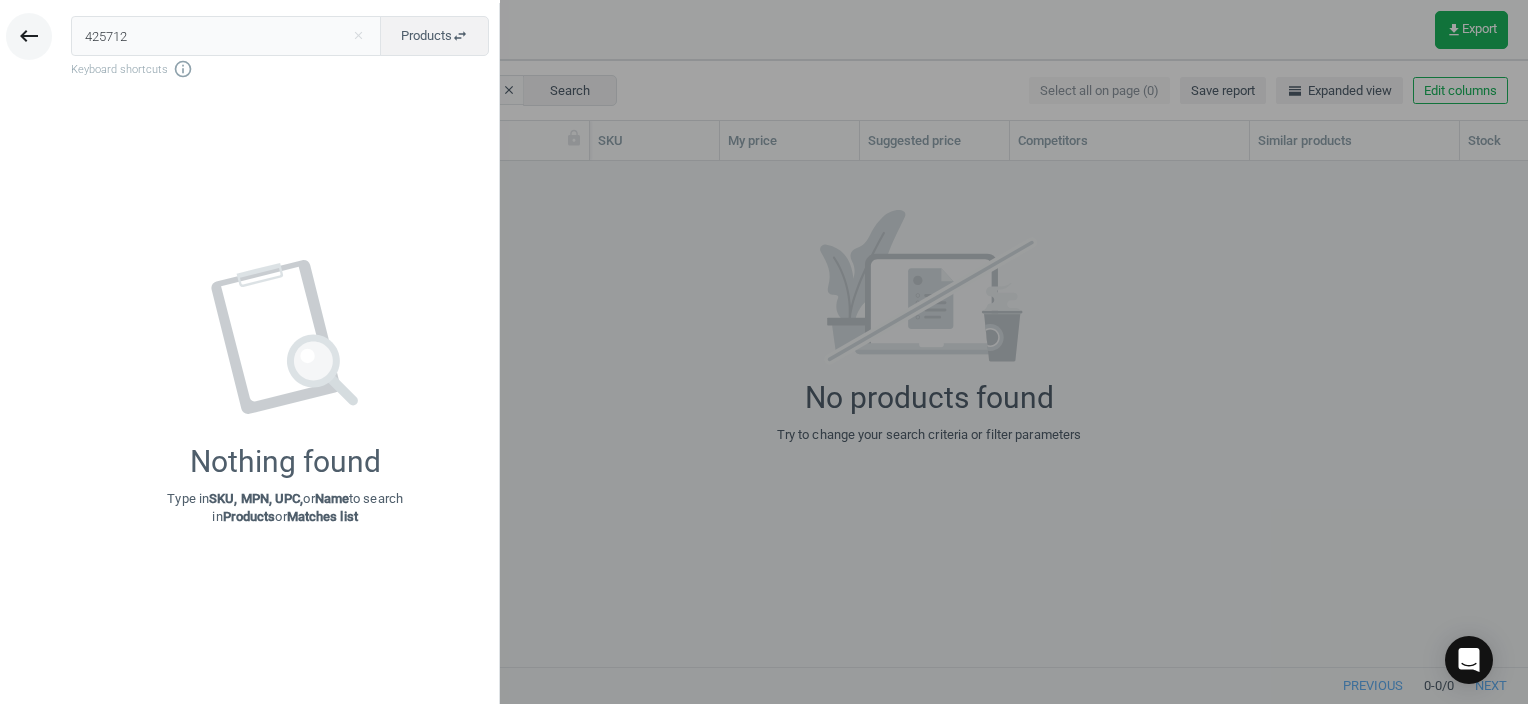 click on "keyboard_backspace" at bounding box center [29, 36] 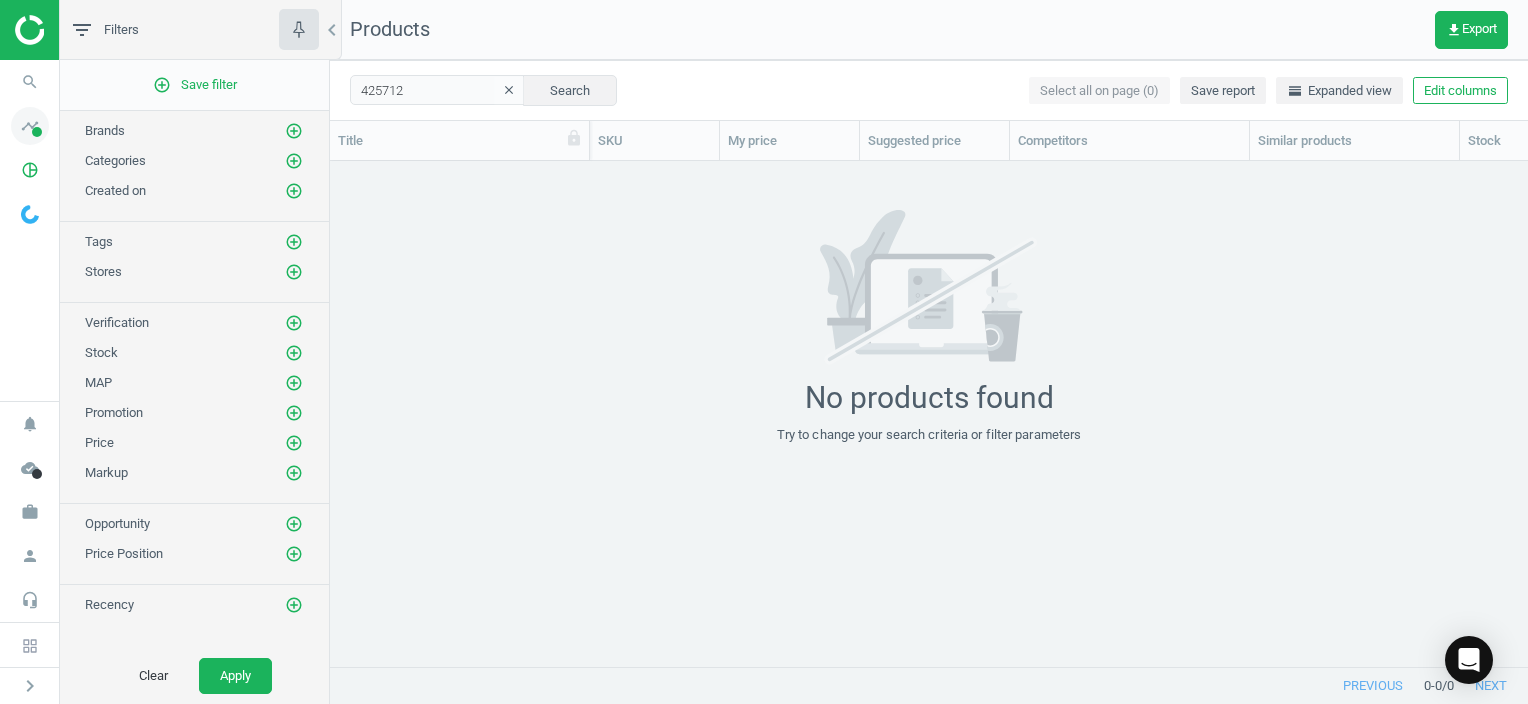 click on "timeline" at bounding box center (30, 126) 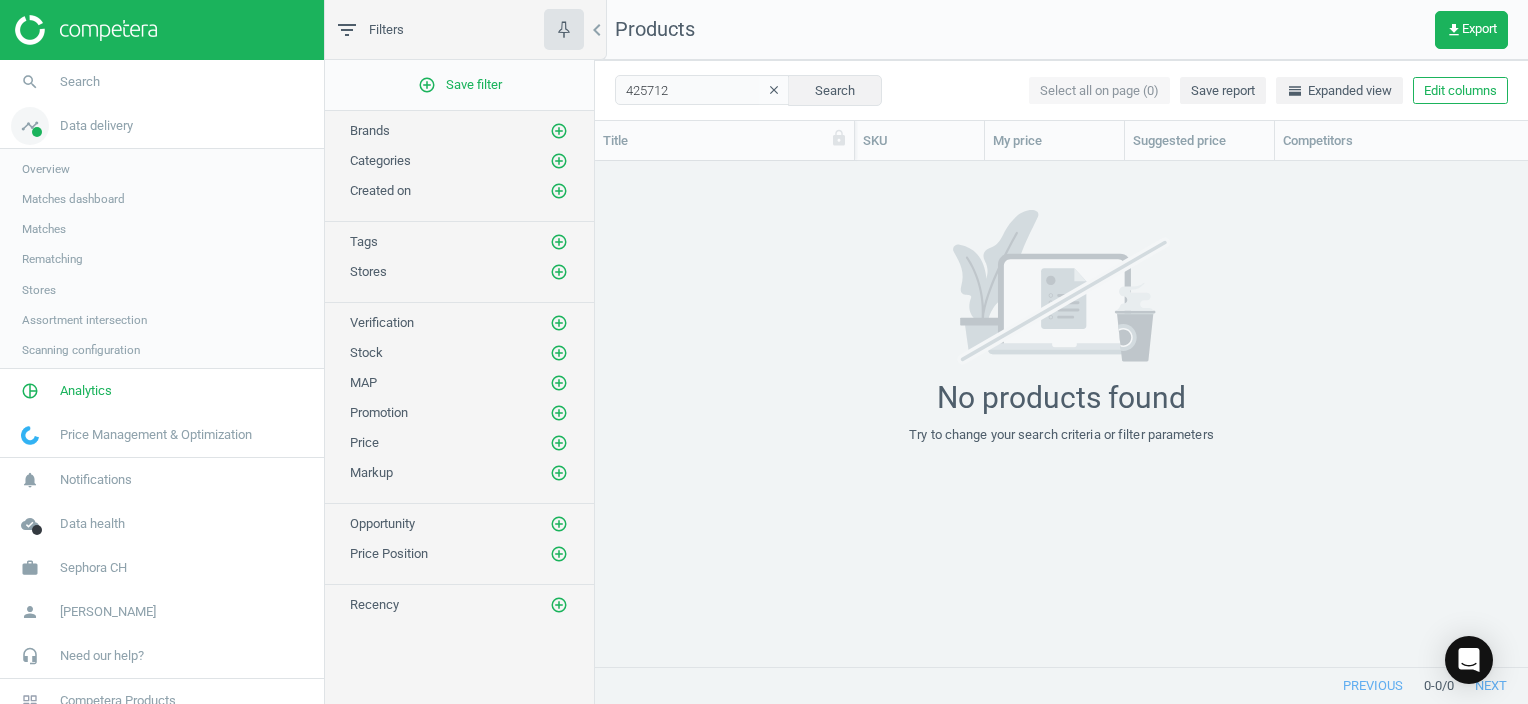 scroll, scrollTop: 16, scrollLeft: 16, axis: both 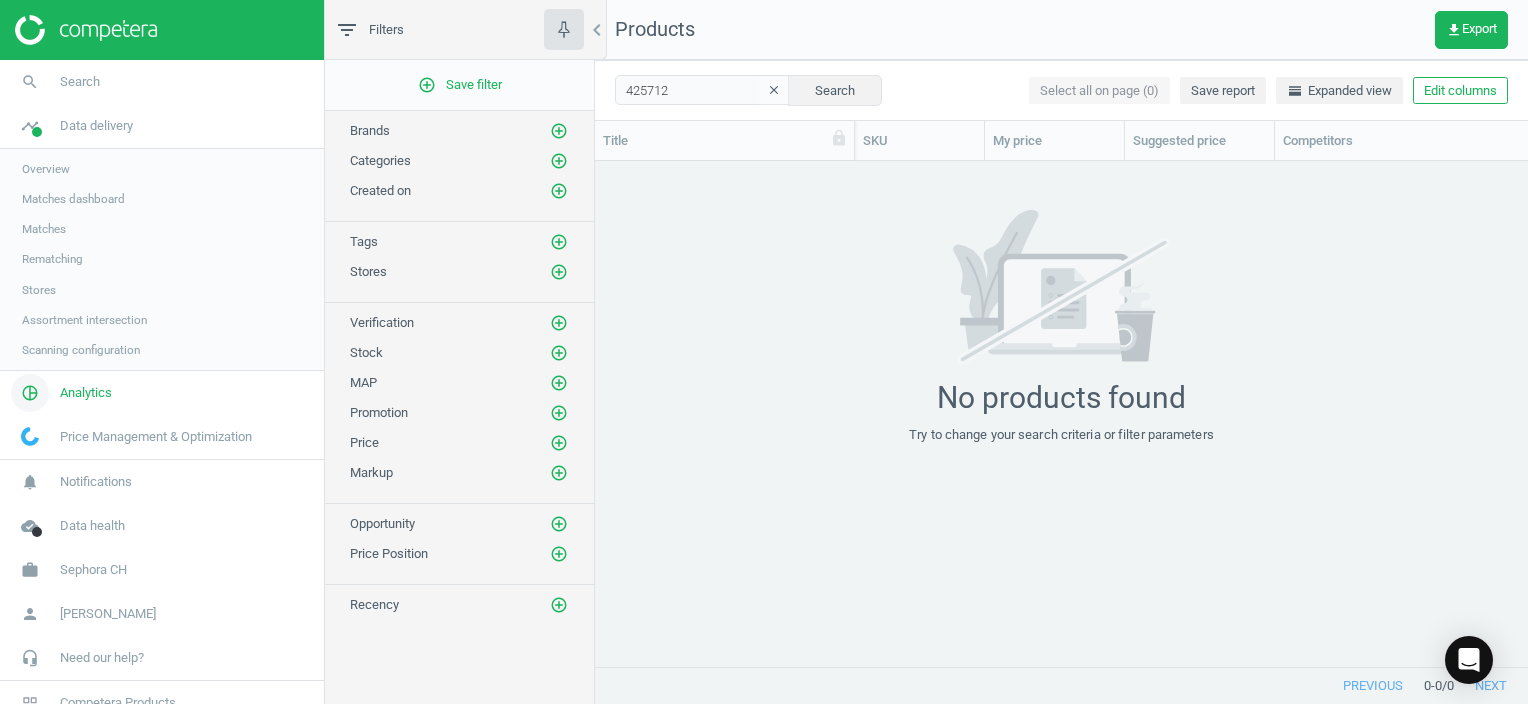 click on "Analytics" at bounding box center (86, 393) 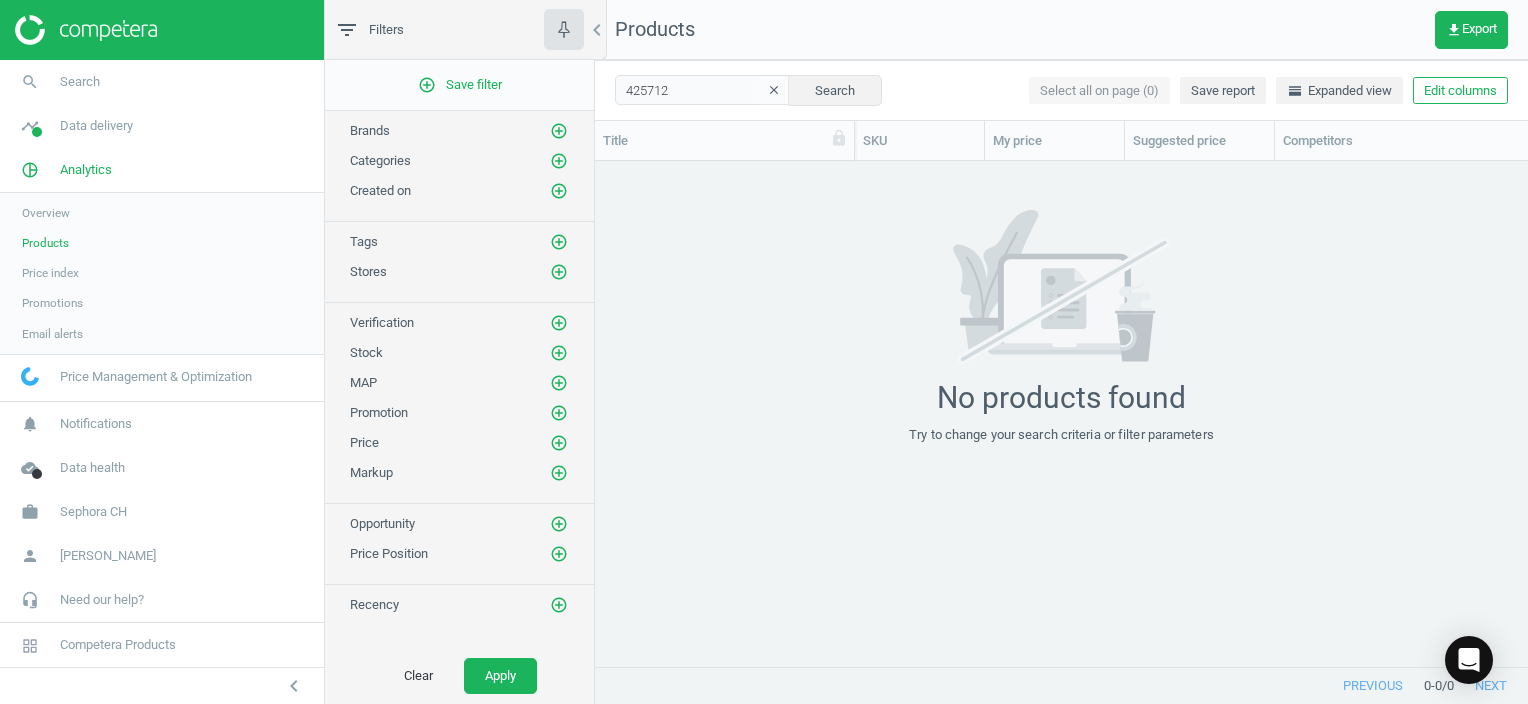 click on "Price index" at bounding box center (50, 273) 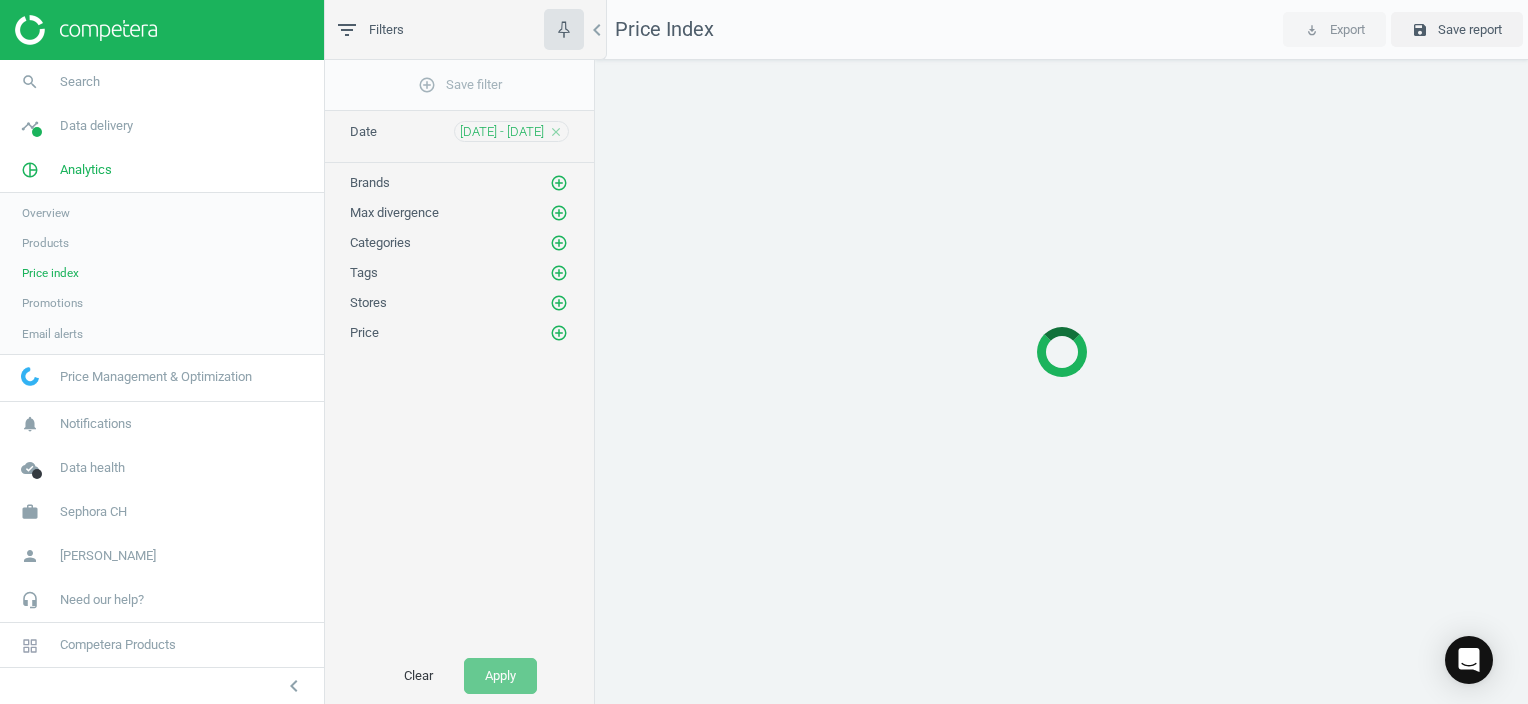 click on "Overview" at bounding box center (46, 213) 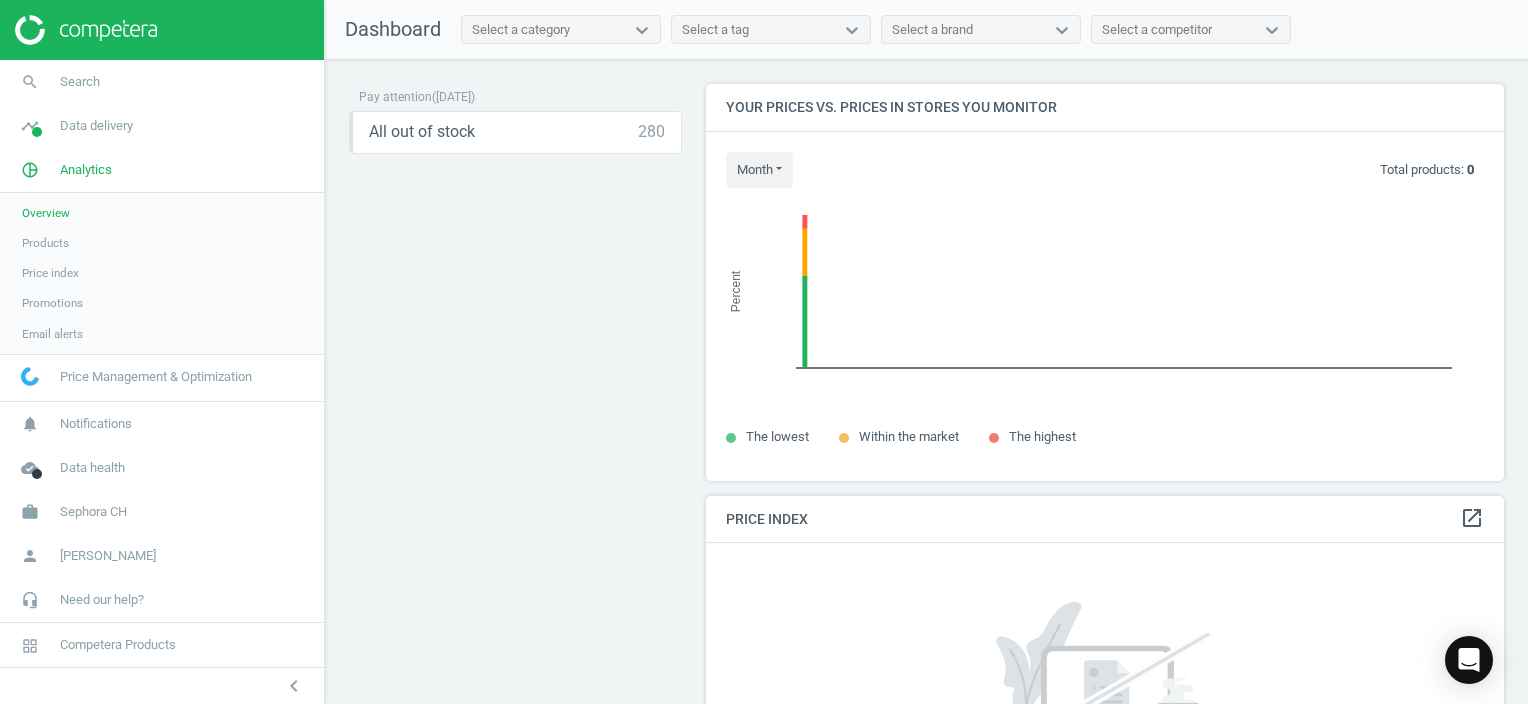 scroll, scrollTop: 9, scrollLeft: 10, axis: both 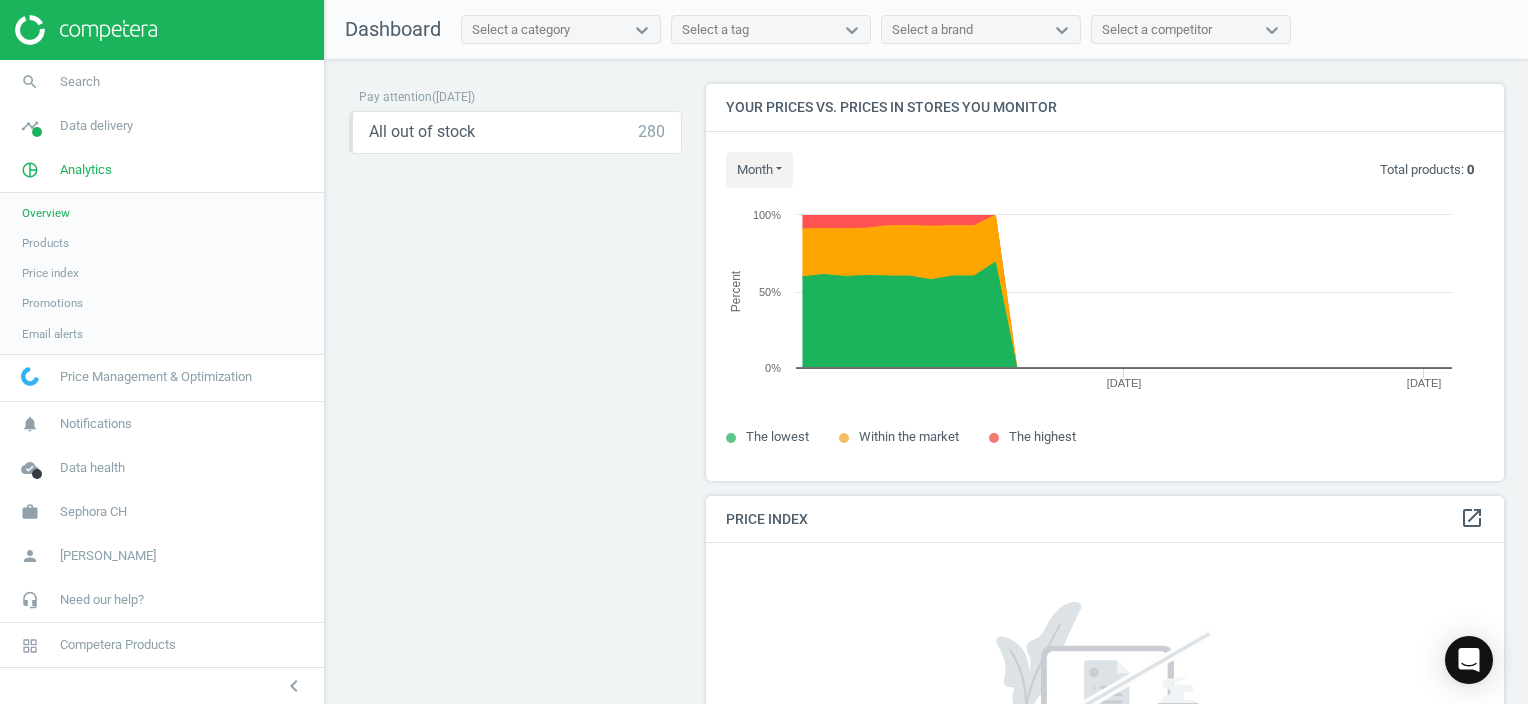 click on "Price index" at bounding box center (50, 273) 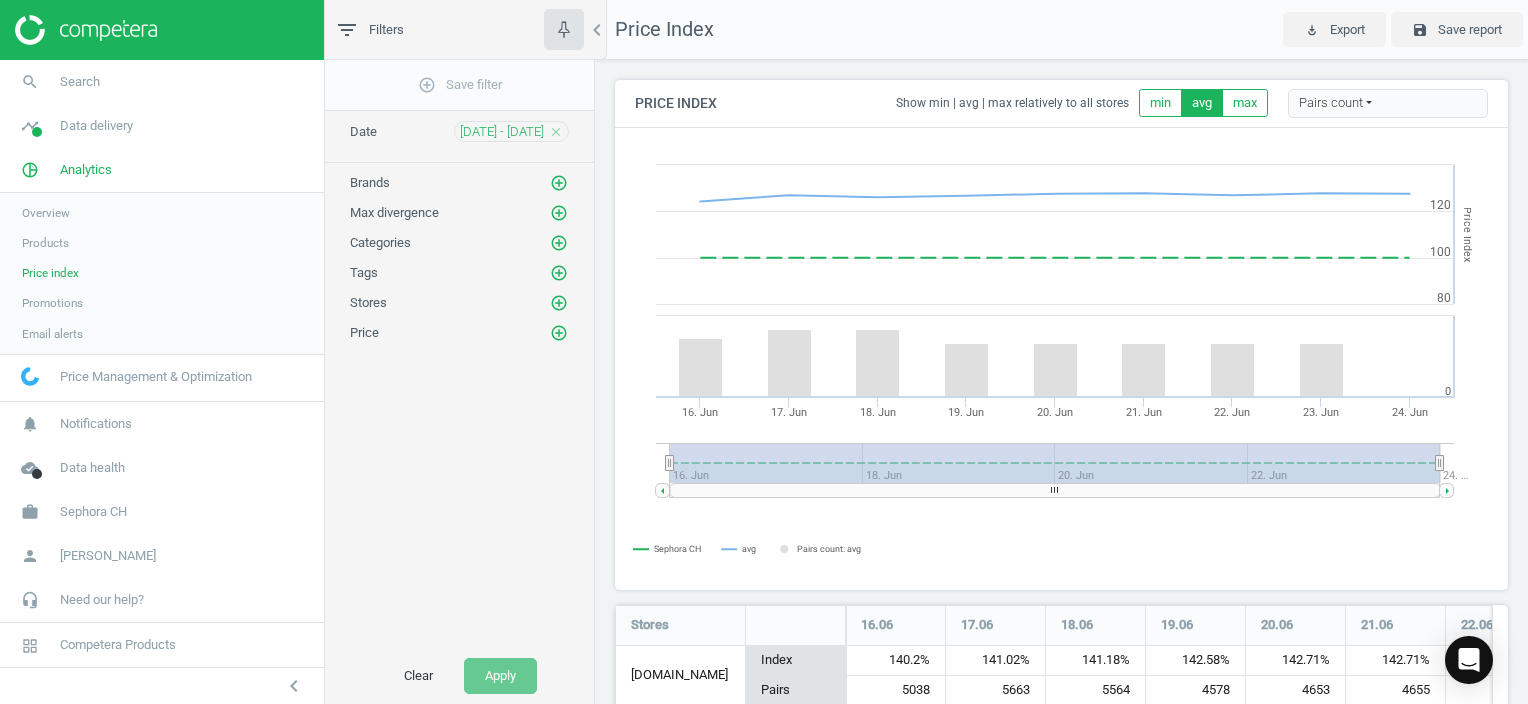 scroll, scrollTop: 10, scrollLeft: 10, axis: both 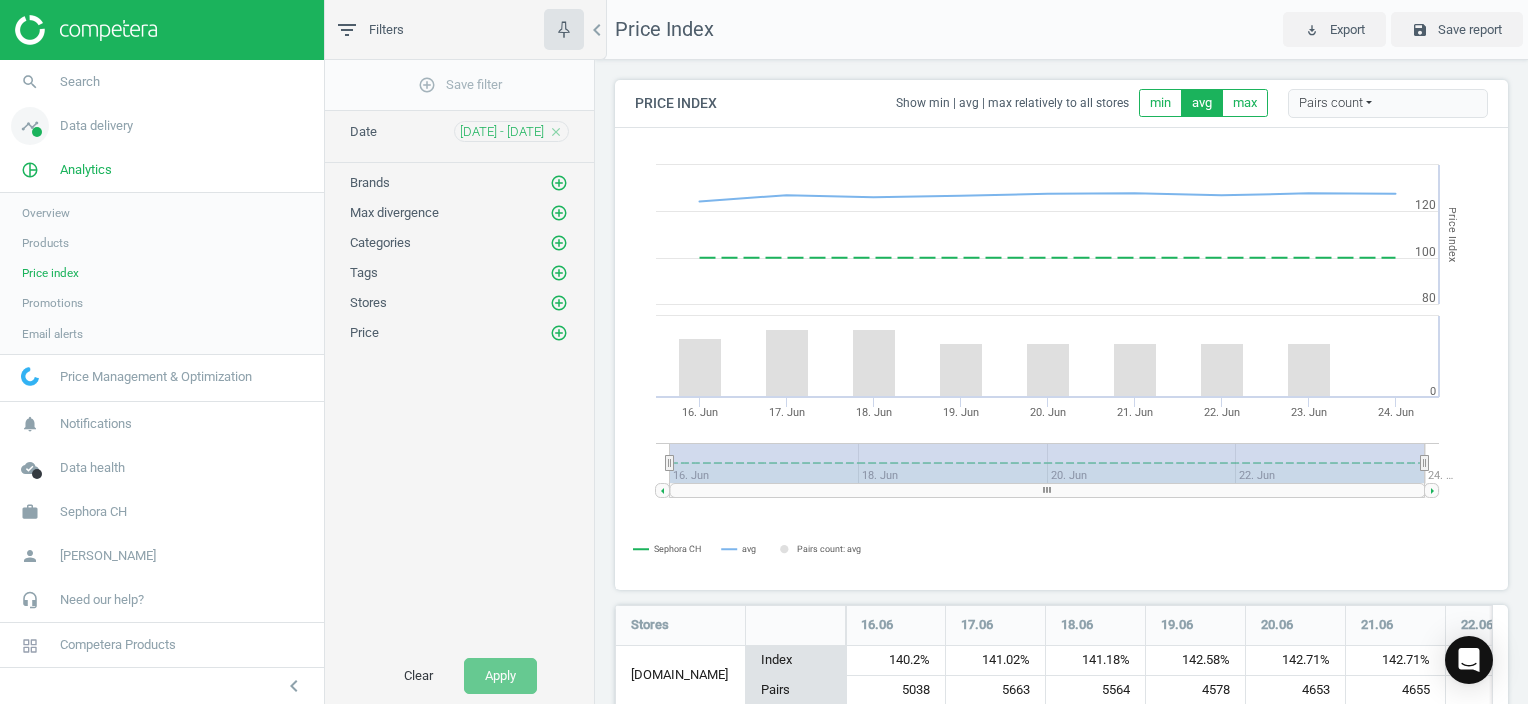 click on "Data delivery" at bounding box center (96, 126) 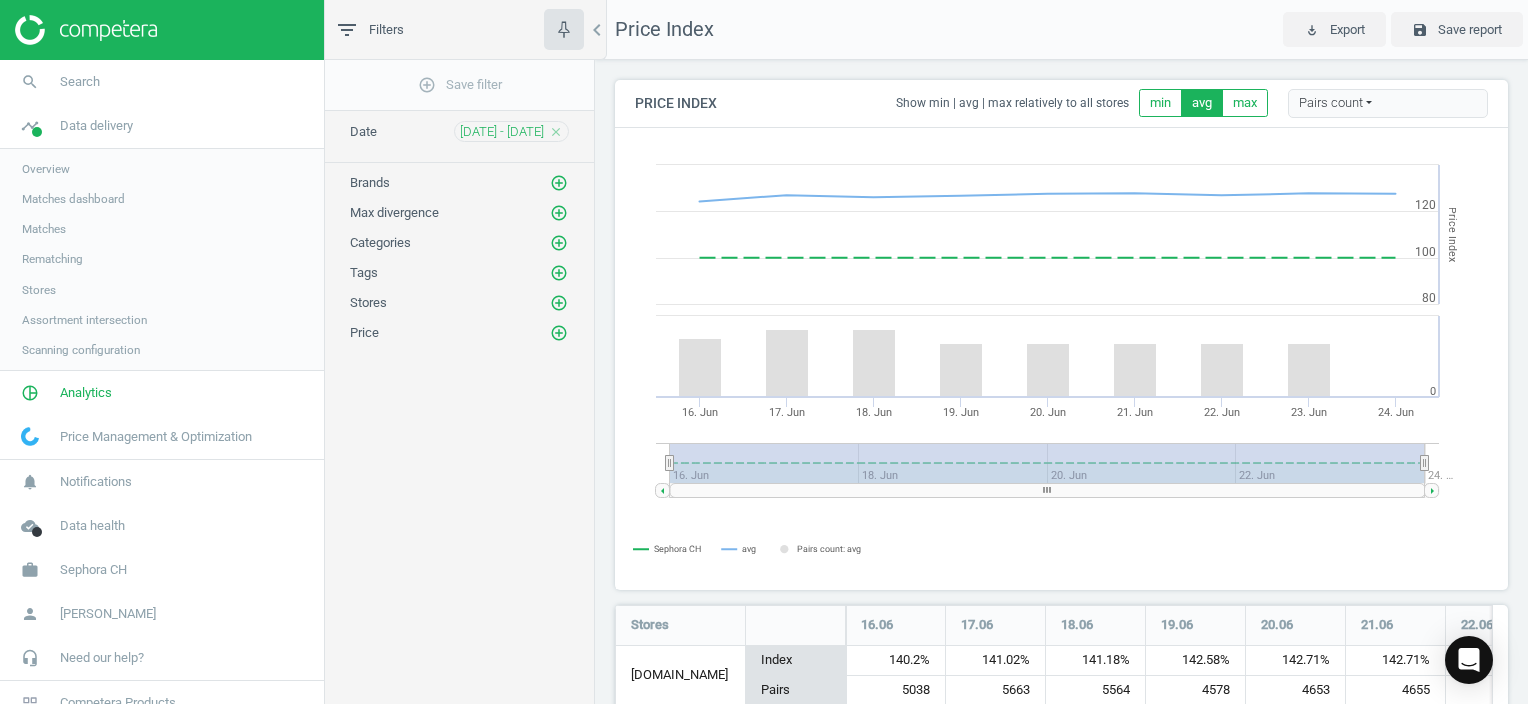 click on "Overview" at bounding box center [46, 169] 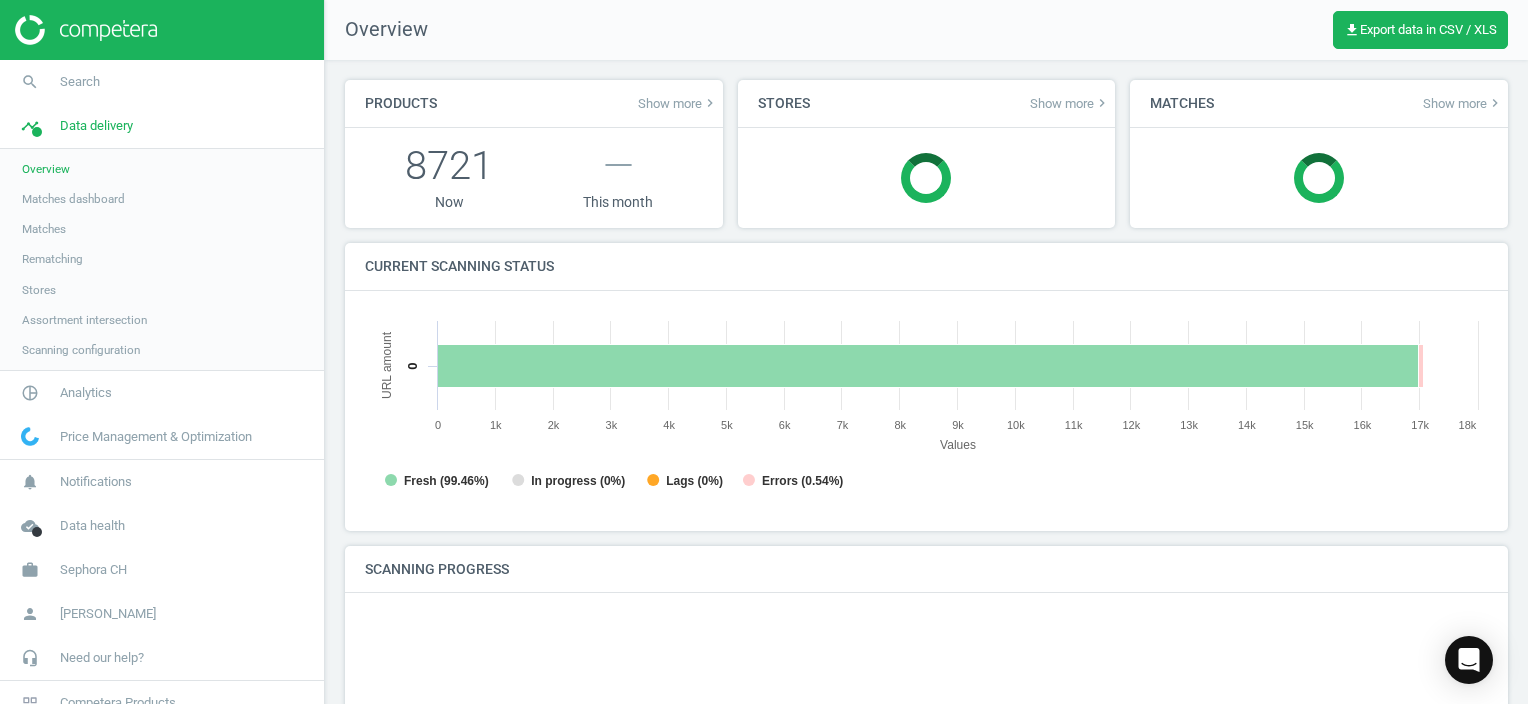 scroll, scrollTop: 9, scrollLeft: 9, axis: both 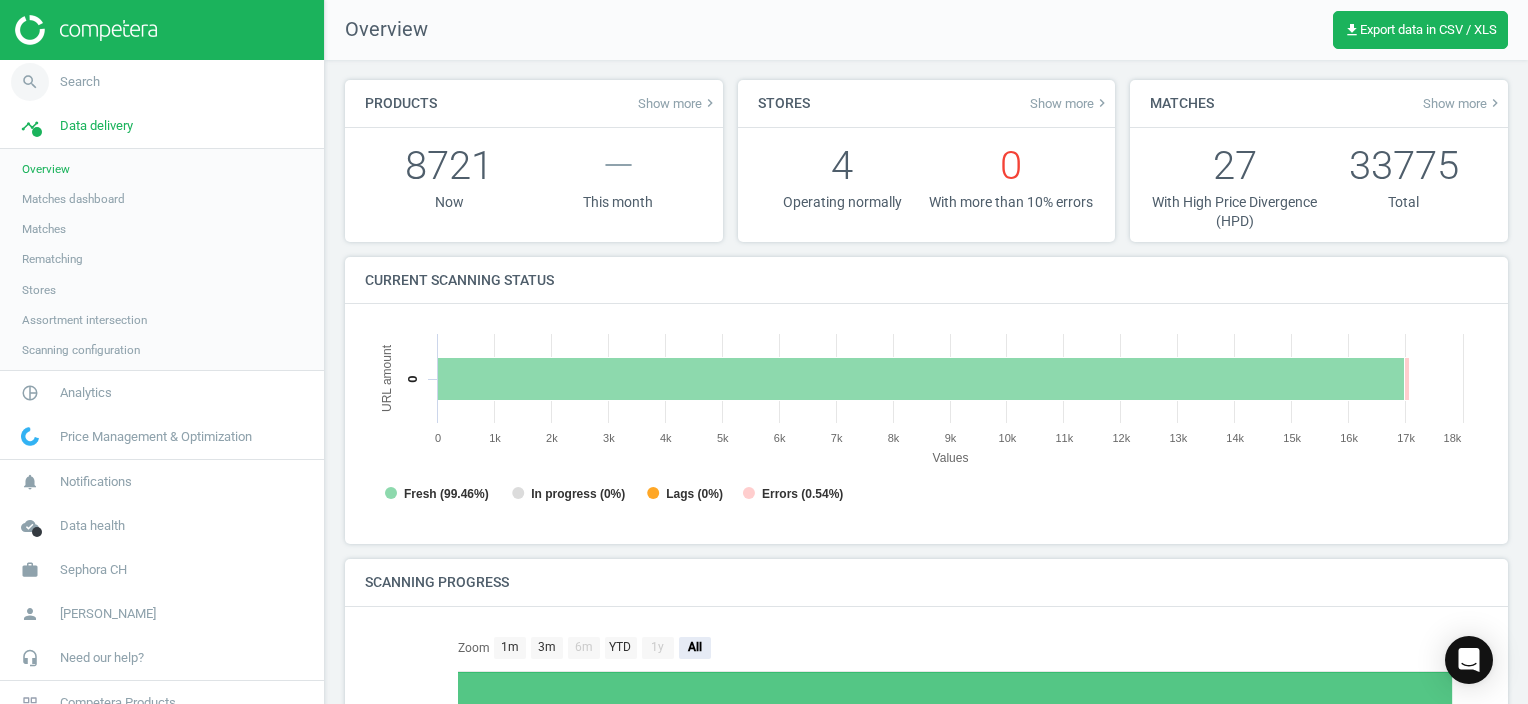 click on "Search" at bounding box center (80, 82) 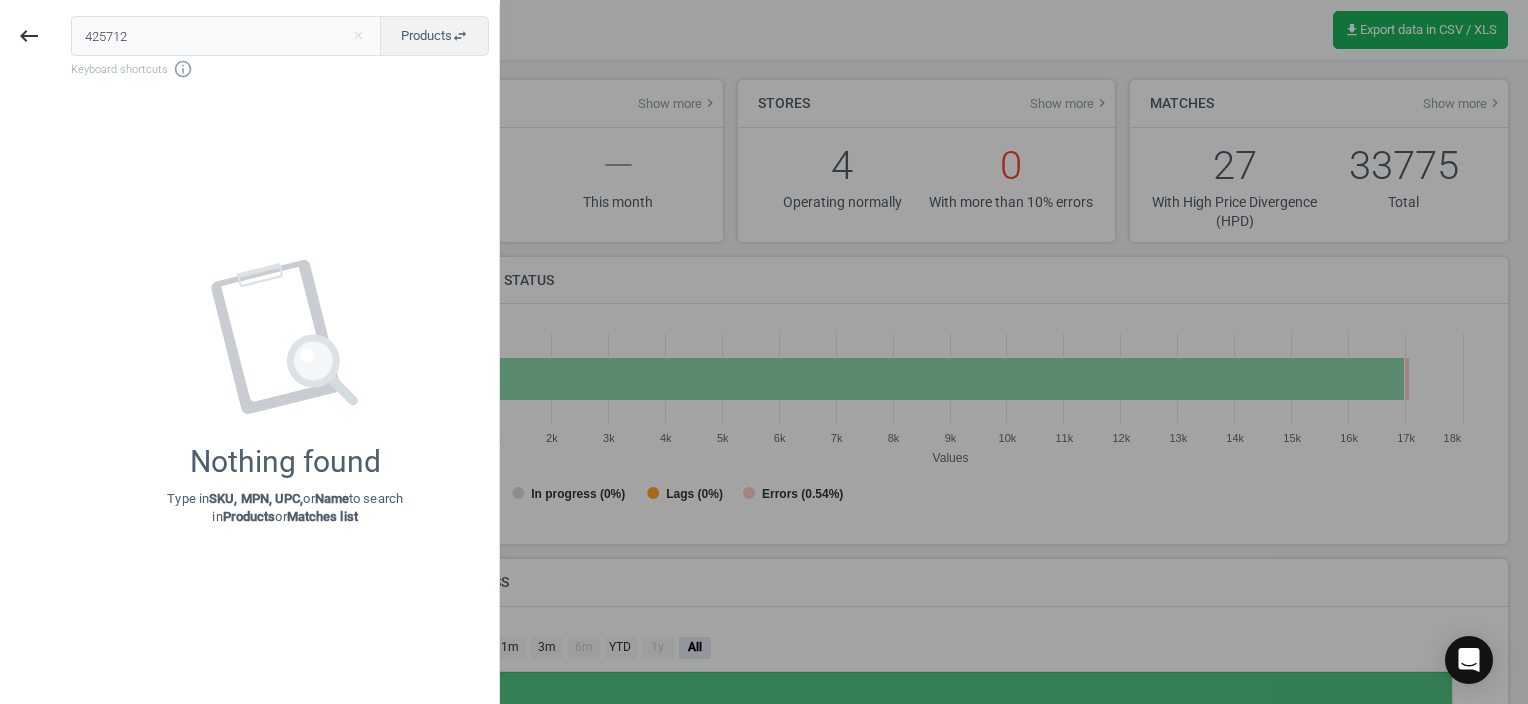 drag, startPoint x: 162, startPoint y: 36, endPoint x: 73, endPoint y: 33, distance: 89.050545 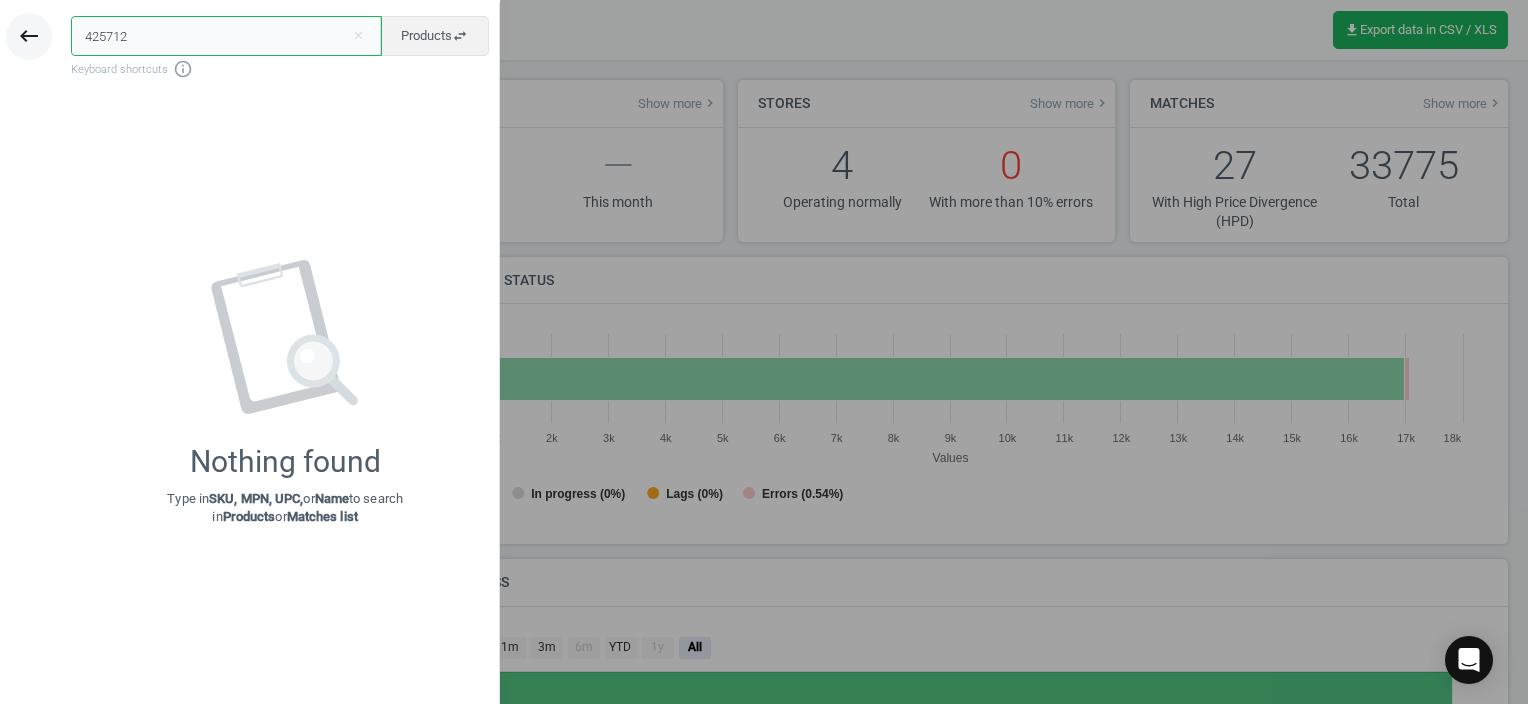 drag, startPoint x: 220, startPoint y: 44, endPoint x: 27, endPoint y: 14, distance: 195.31769 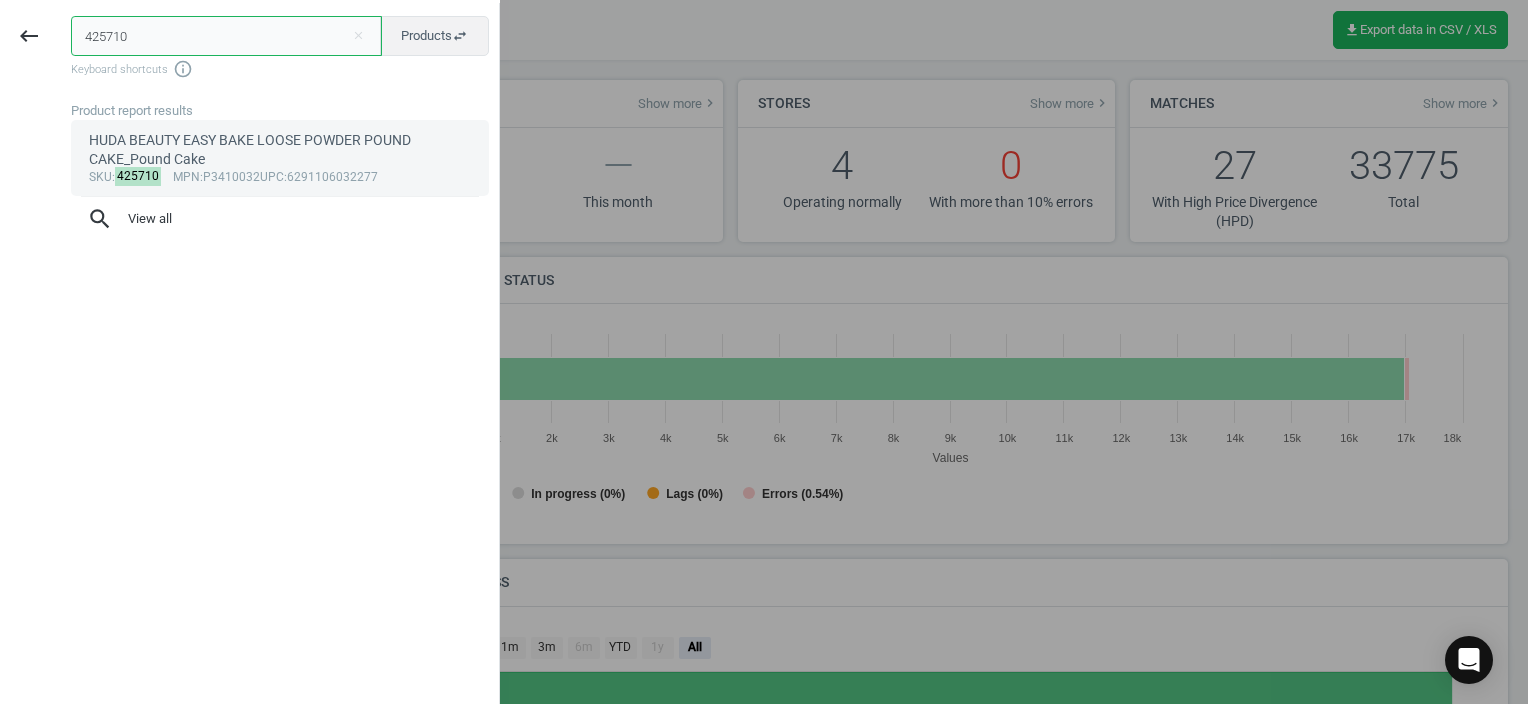 type on "425710" 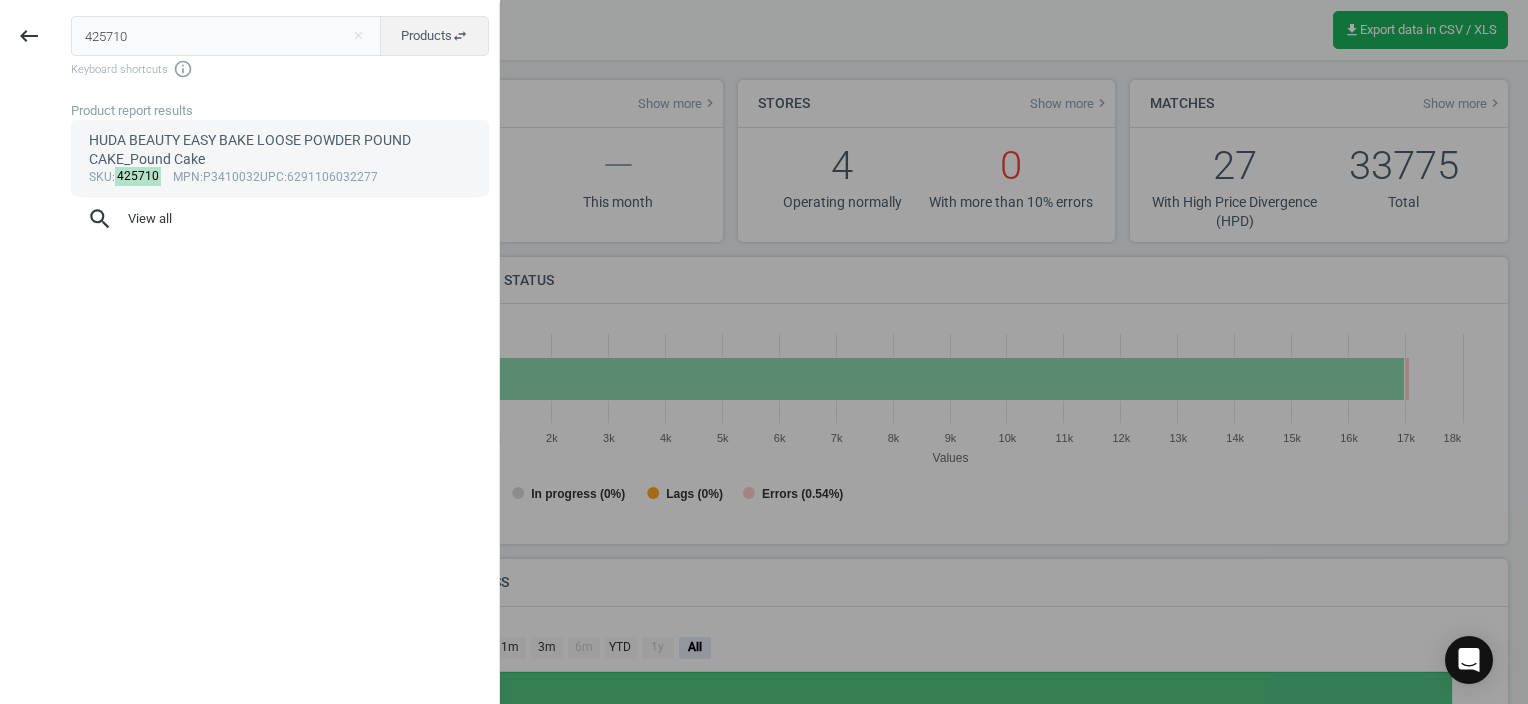 click on "HUDA BEAUTY EASY BAKE LOOSE POWDER POUND CAKE_Pound Cake" at bounding box center (280, 150) 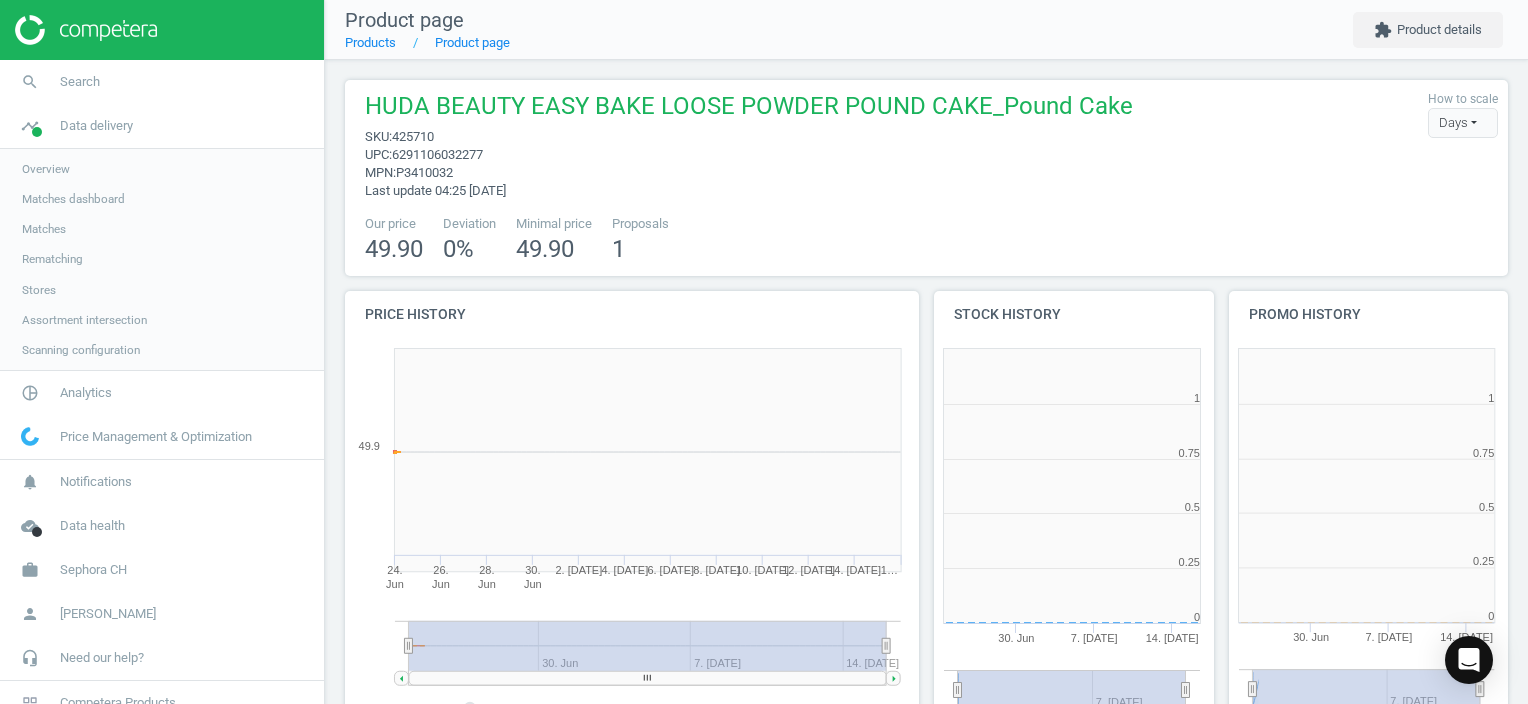 scroll, scrollTop: 9, scrollLeft: 9, axis: both 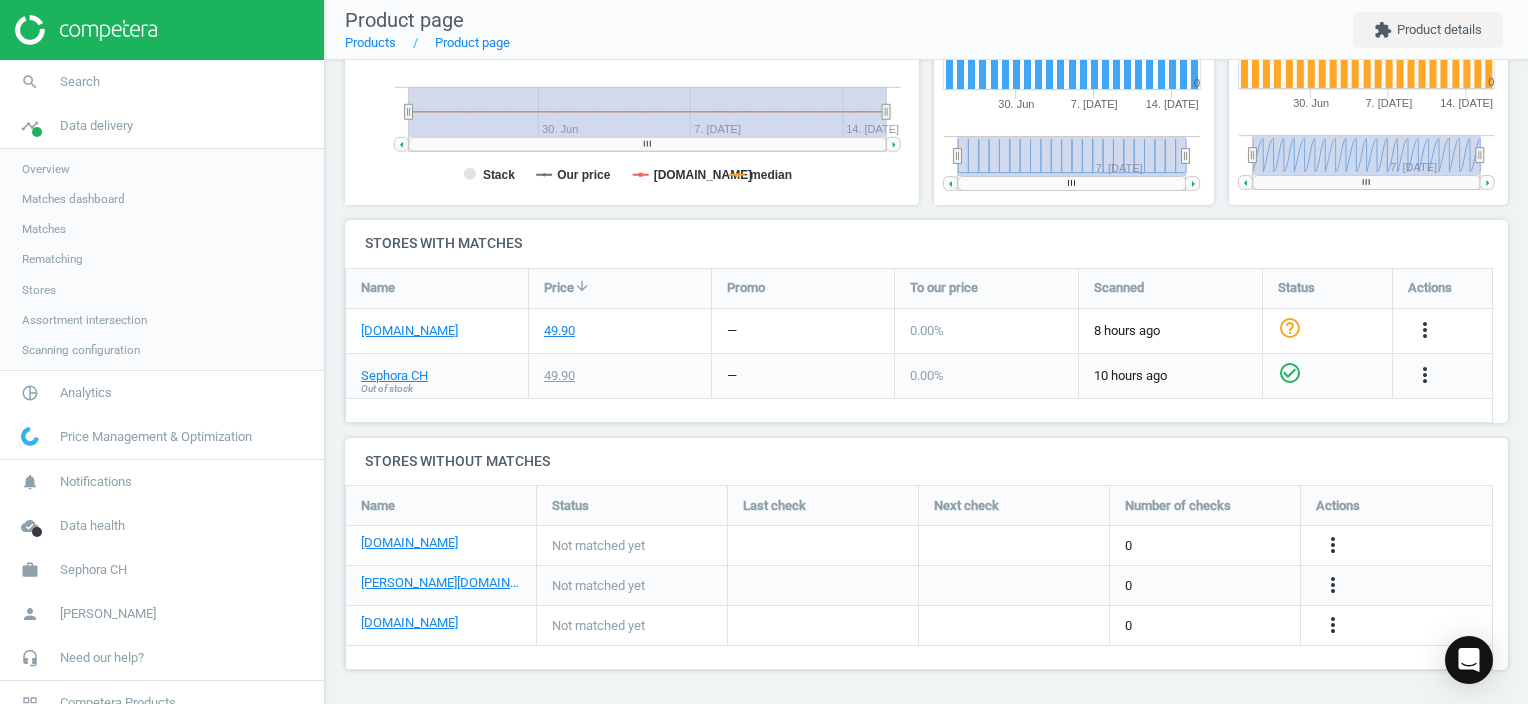 click on "HUDA BEAUTY EASY BAKE LOOSE POWDER POUND CAKE_Pound Cake sku :  425710 upc :  6291106032277 mpn :  P3410032 Last update 04:25  16 July How to scale Days Days Hours Our price 49.90 Deviation 0 % Minimal price 49.90 Proposals 1 Price history Created with Highstock 6.2.0 Stack Our price manor.ch median 24. Jun 26. Jun 28. Jun 30. Jun 2. Jul 4. Jul 6. Jul 8. Jul 10. Jul 12. Jul 14. Jul 1… 16. Jul 30. Jun 7. Jul 14. Jul 49.9 Stock history Created with Highstock 6.2.0 0 0.25 0.5 0.75 1 1.25 30. Jun 7. Jul 14. Jul 7. Jul Promo history Created with Highstock 6.2.0 0 0.25 0.5 0.75 1 1.25 30. Jun 7. Jul 14. Jul 7. Jul Stores with matches Name Price arrow_downward Promo To our price Scanned Status Actions manor.ch 49.90 — 0.00 % 8 hours ago help_outline more_vert Sephora CH Out of stock 49.90 — 0.00 % 10 hours ago check_circle_outline more_vert Stores without matches Name Status Last check Next check Number of checks Actions impo.ch Not matched yet 0 more_vert douglas.ch Not matched yet 0 more_vert flaconi.ch 0" at bounding box center (926, 115) 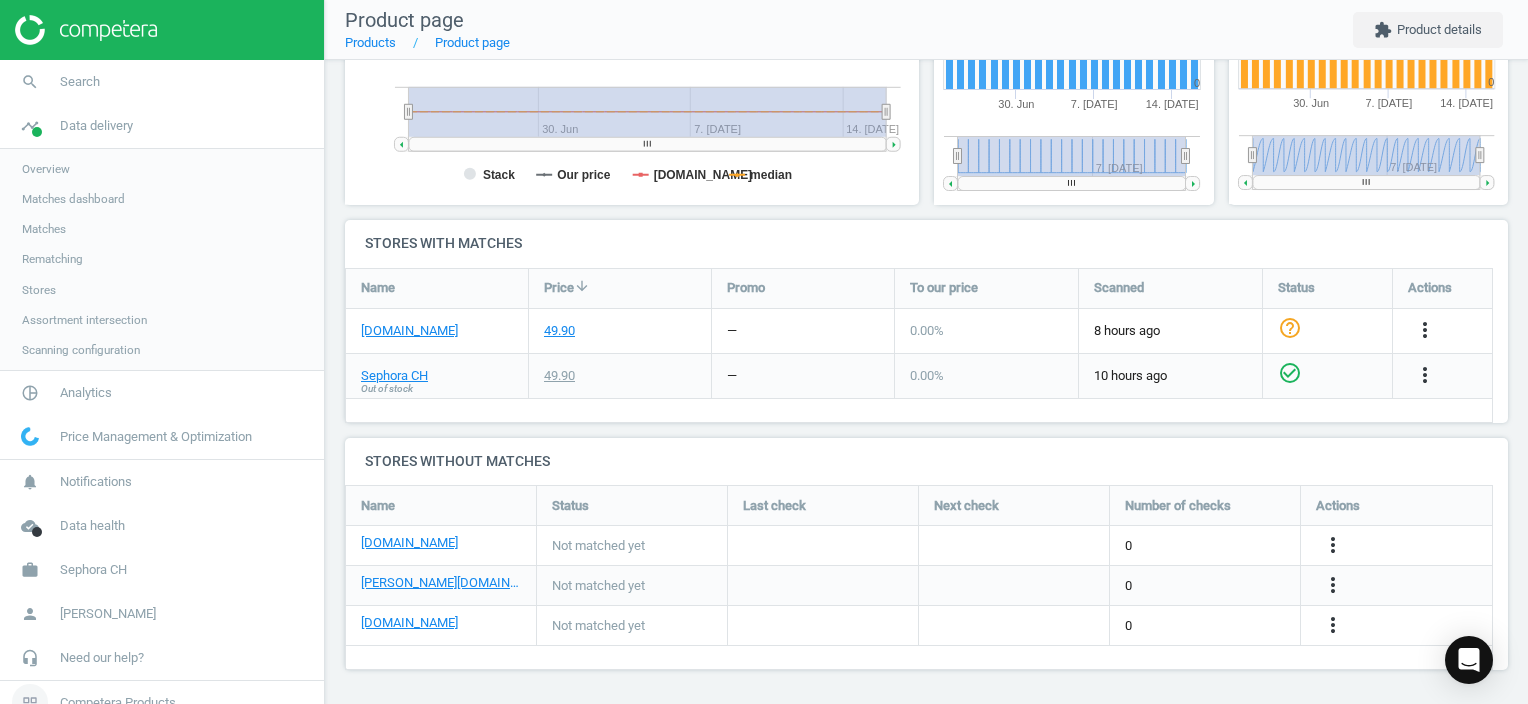 click on "Competera Products" at bounding box center [118, 703] 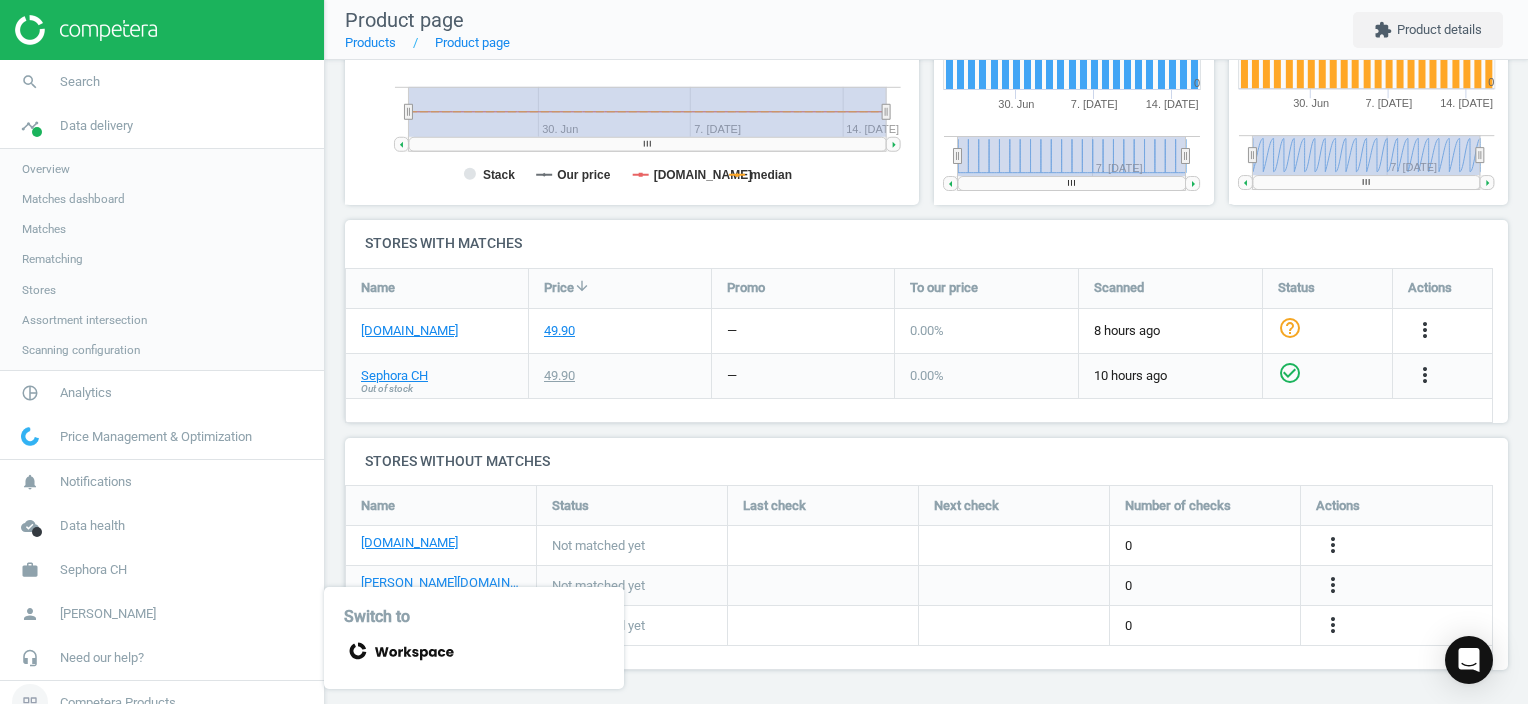 click on "Competera Products" at bounding box center [118, 703] 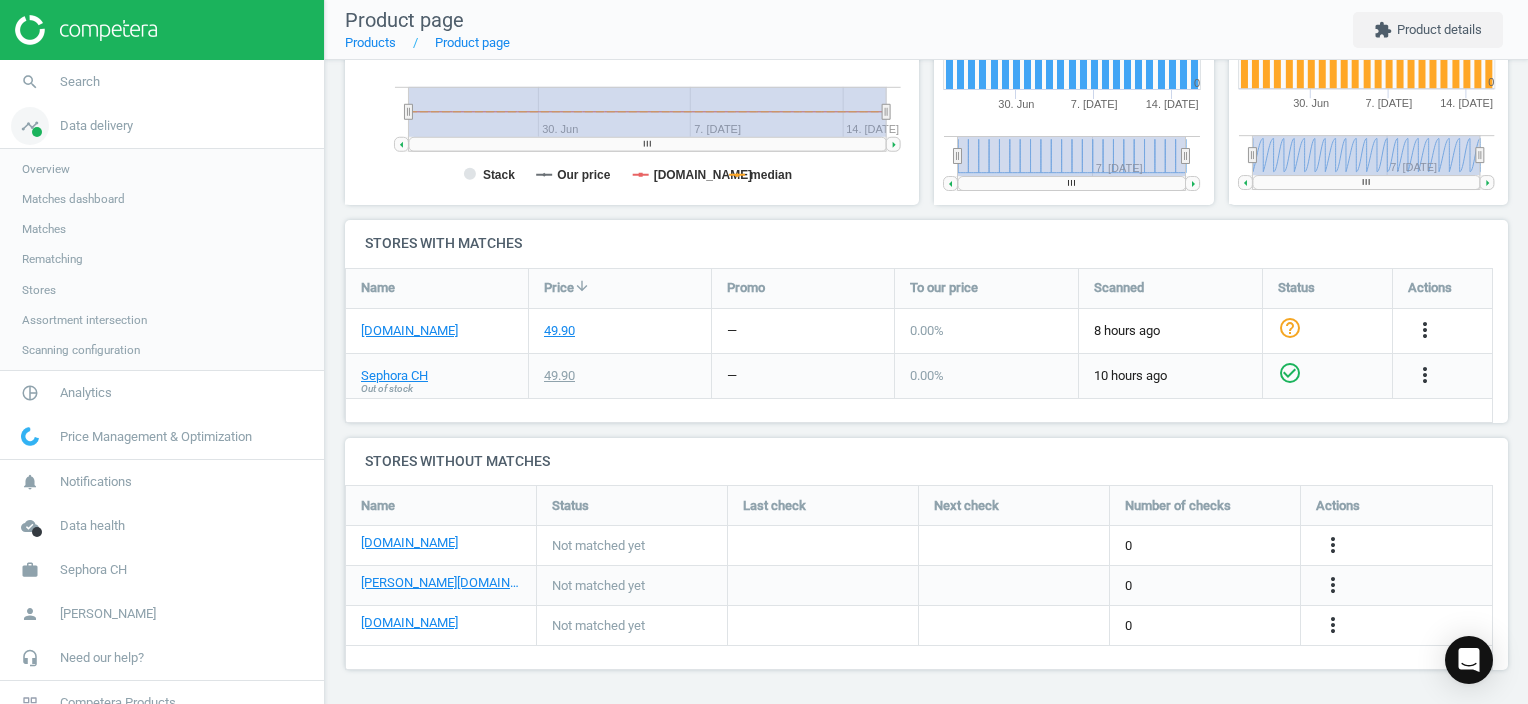 click on "timeline" at bounding box center (30, 126) 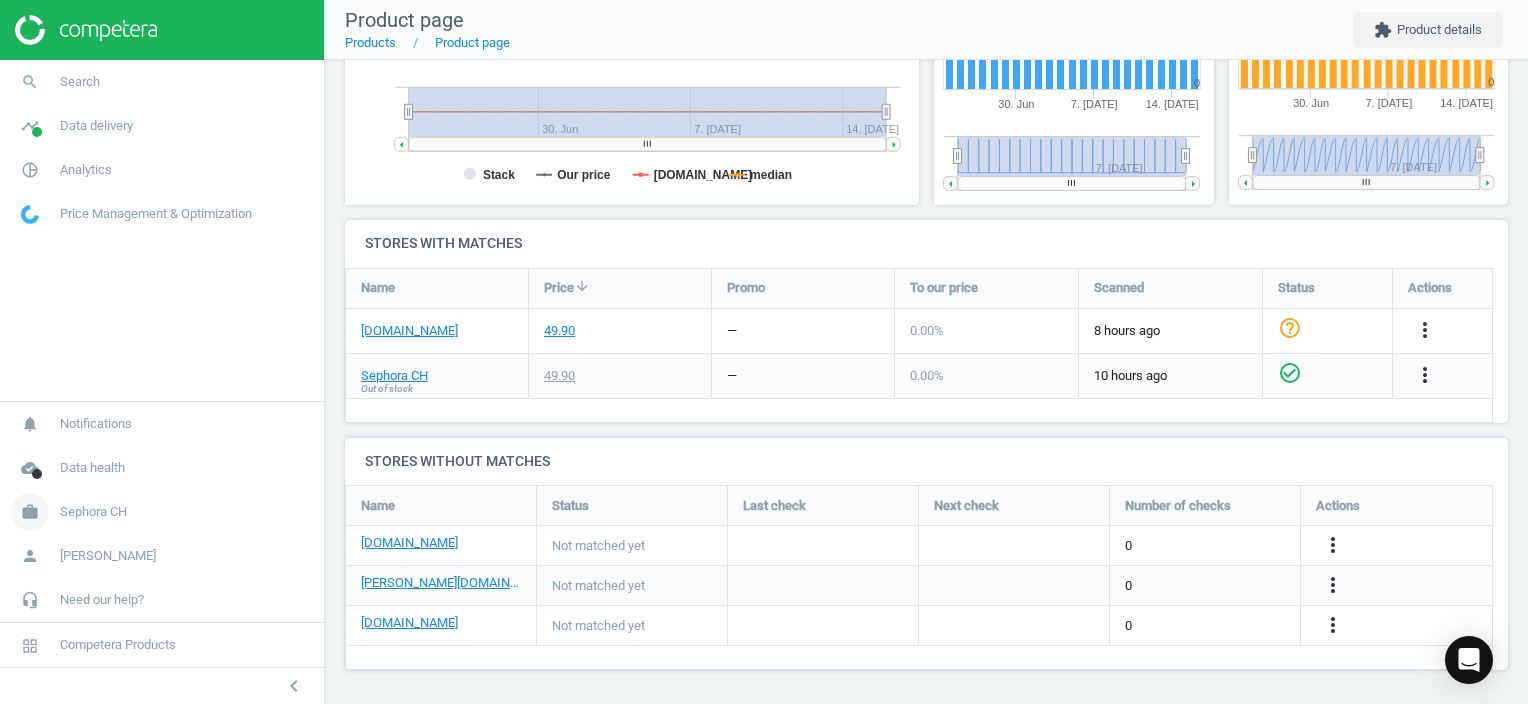 click on "Sephora CH" at bounding box center [93, 512] 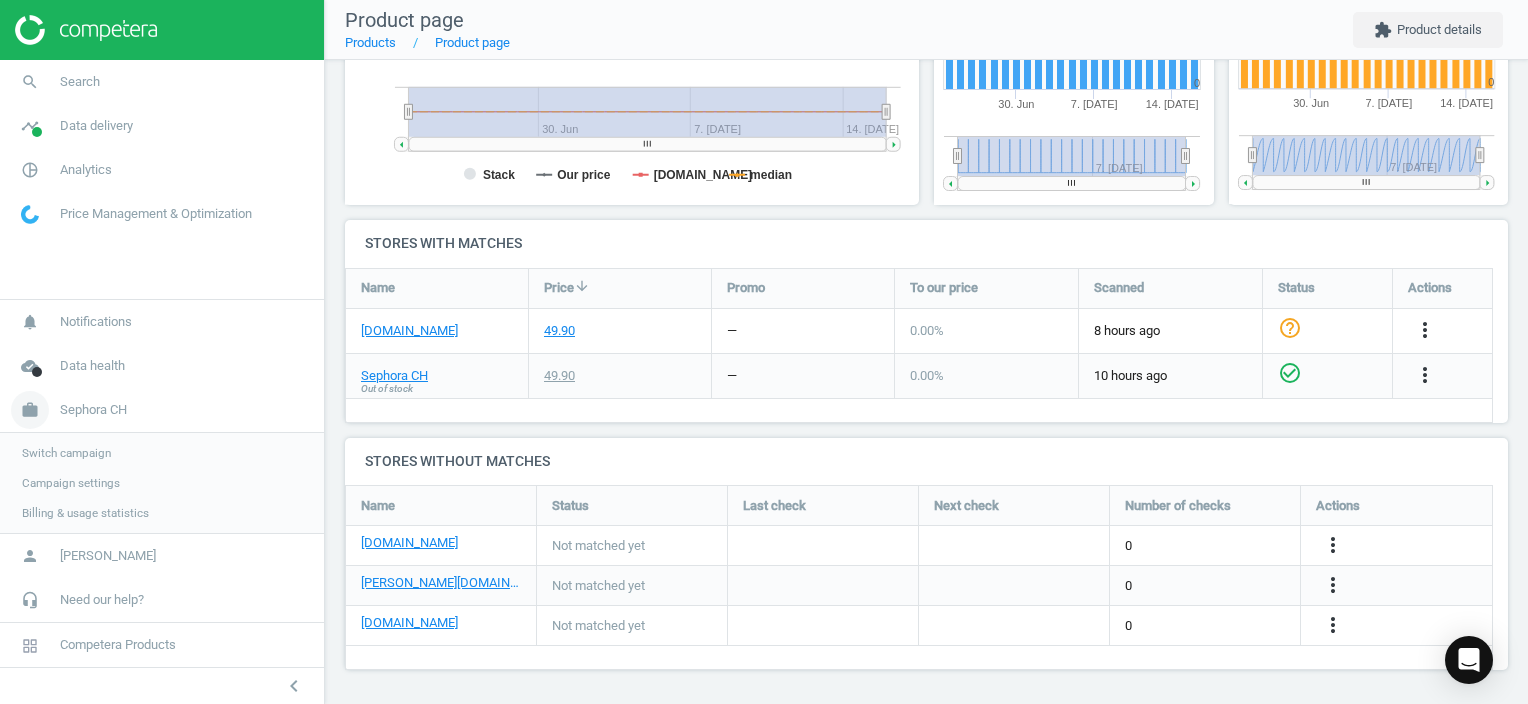 click on "Sephora CH" at bounding box center (93, 410) 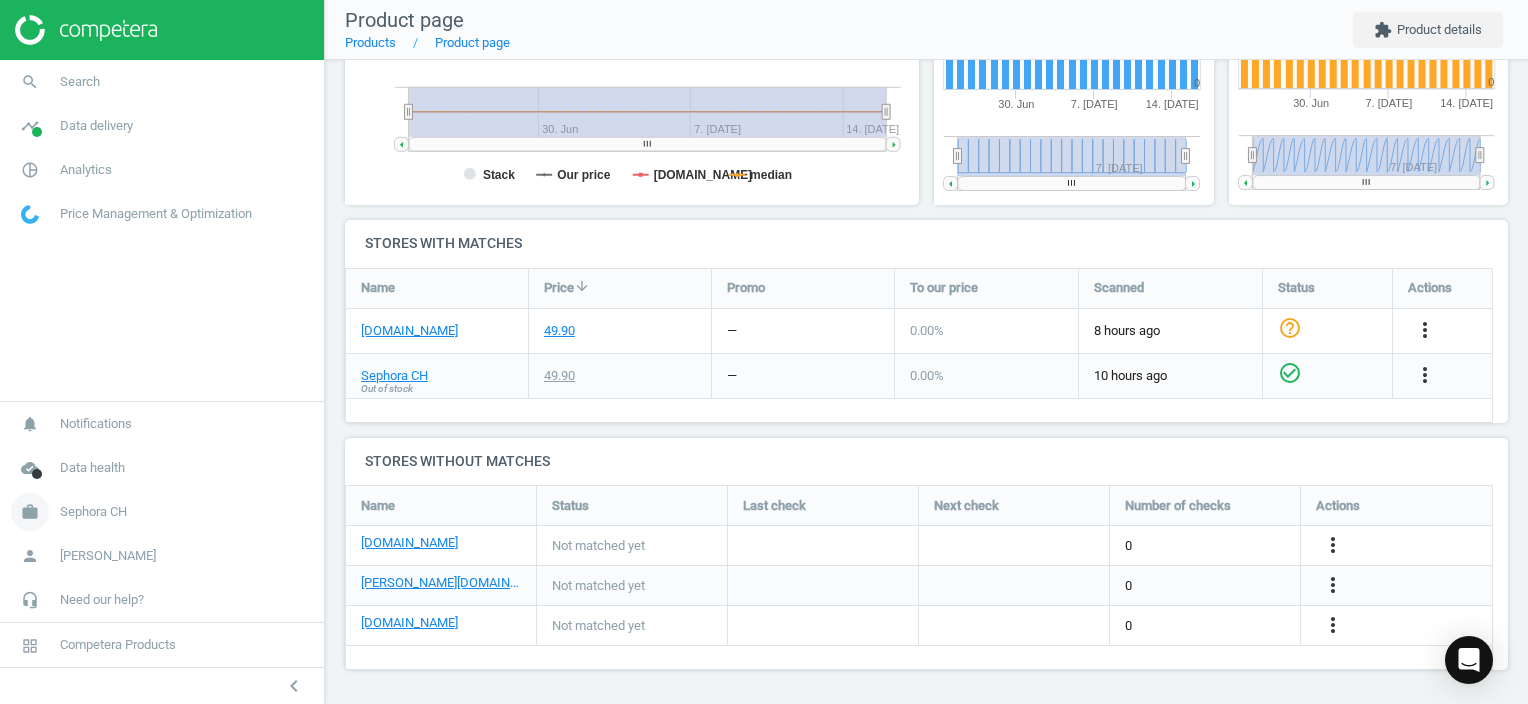 click on "Sephora CH" at bounding box center [93, 512] 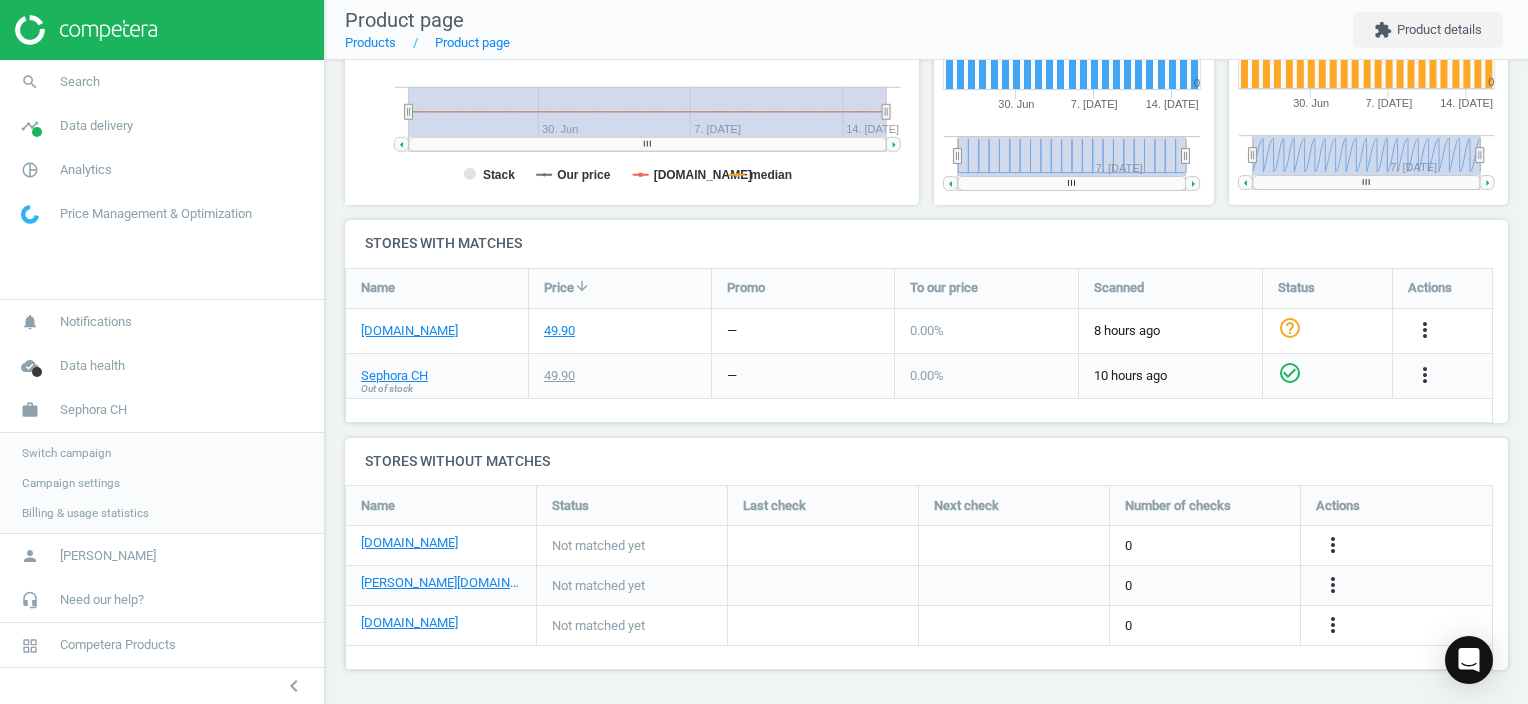 click on "Switch campaign" at bounding box center [162, 453] 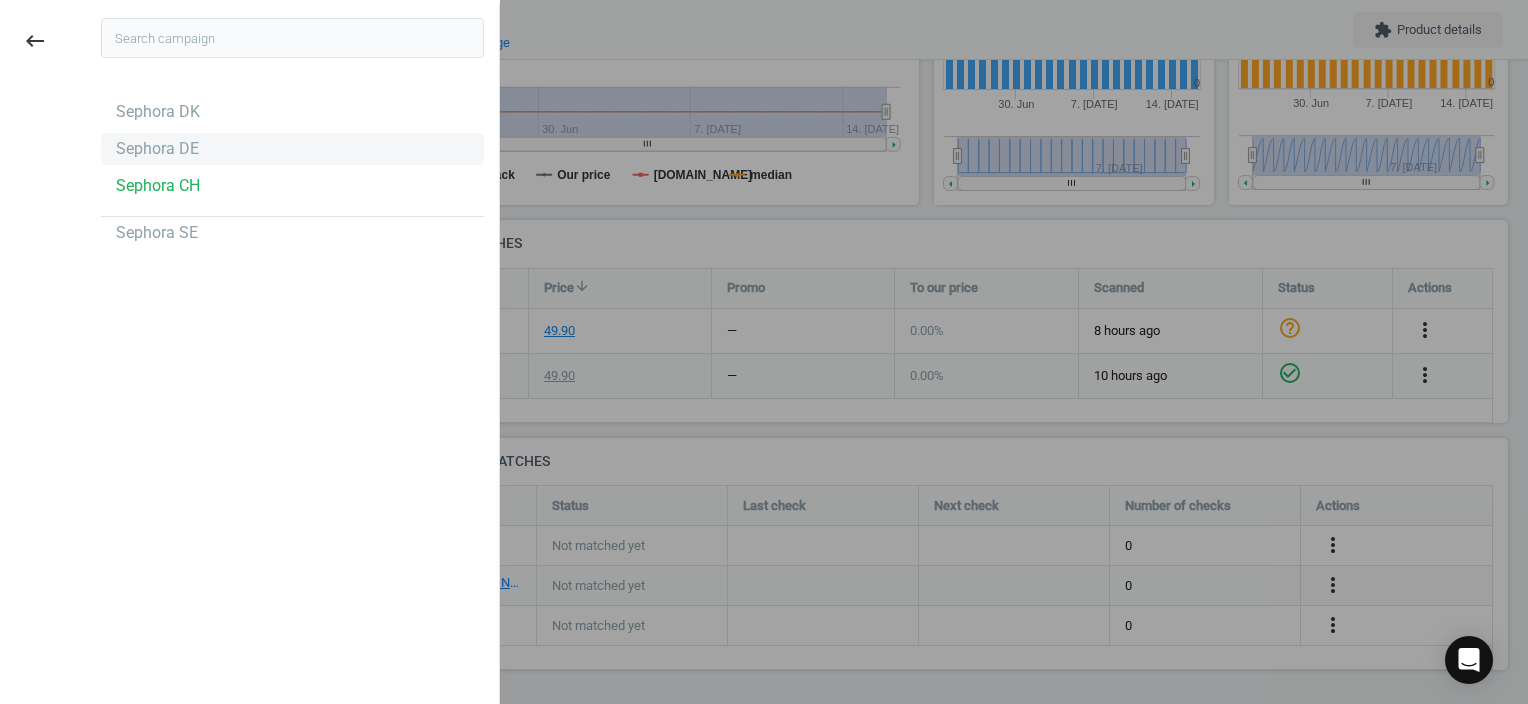 click on "Sephora DE" at bounding box center [292, 149] 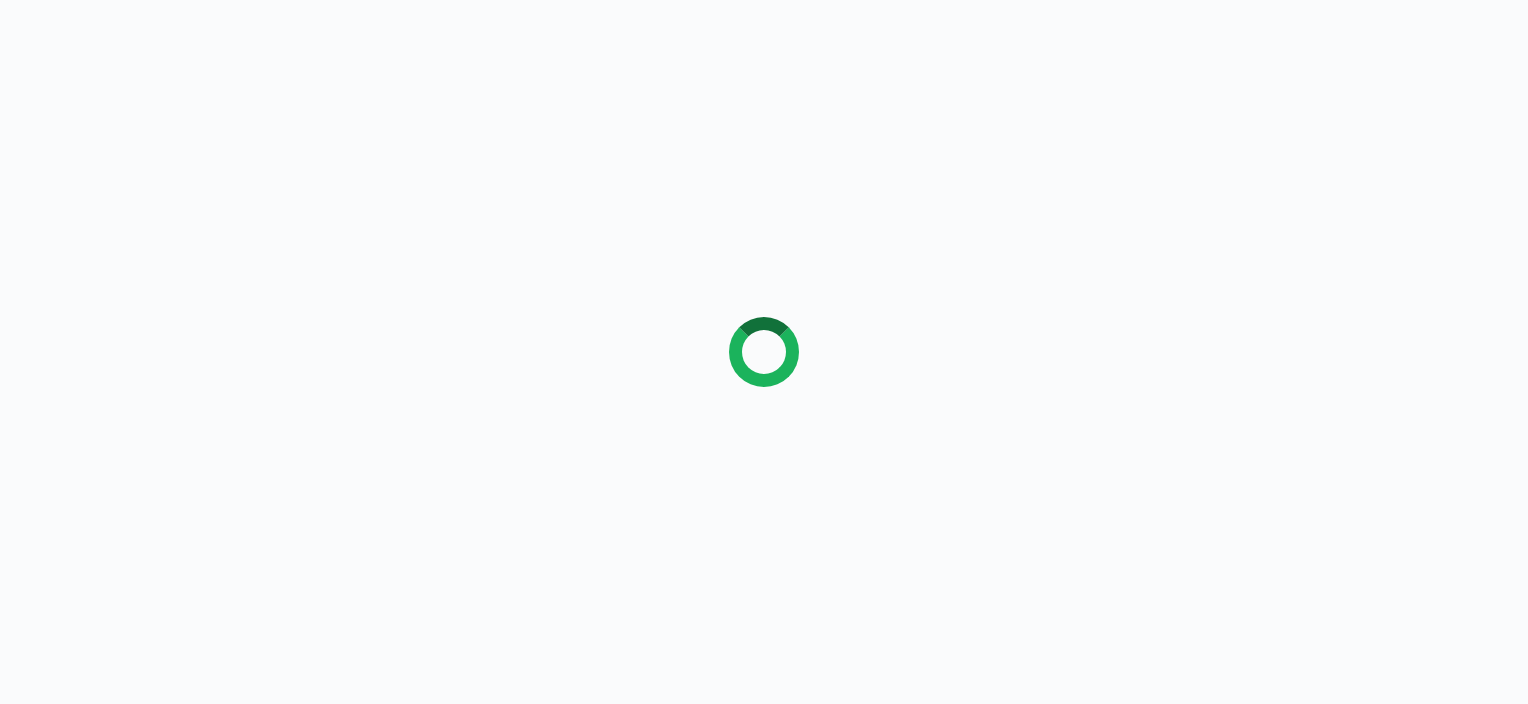 scroll, scrollTop: 0, scrollLeft: 0, axis: both 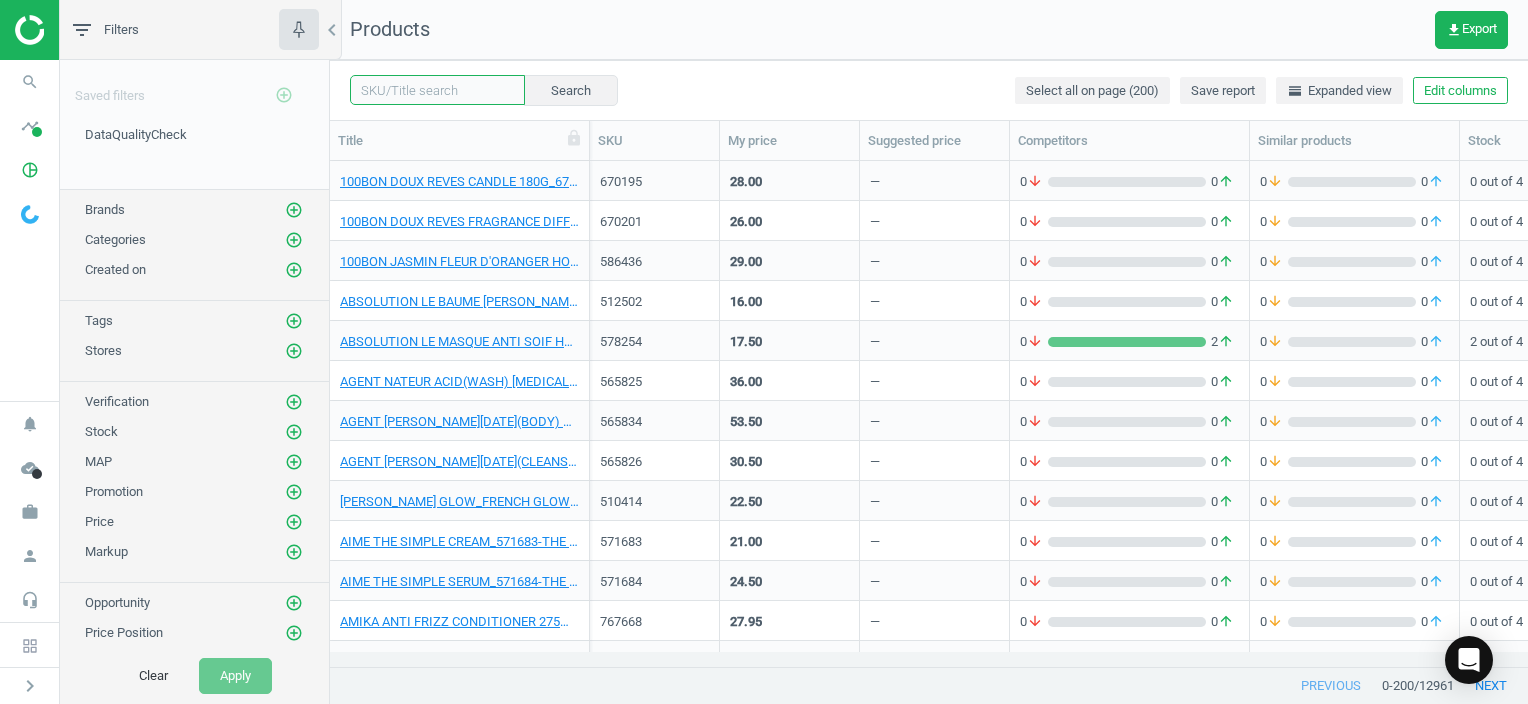 click at bounding box center [437, 90] 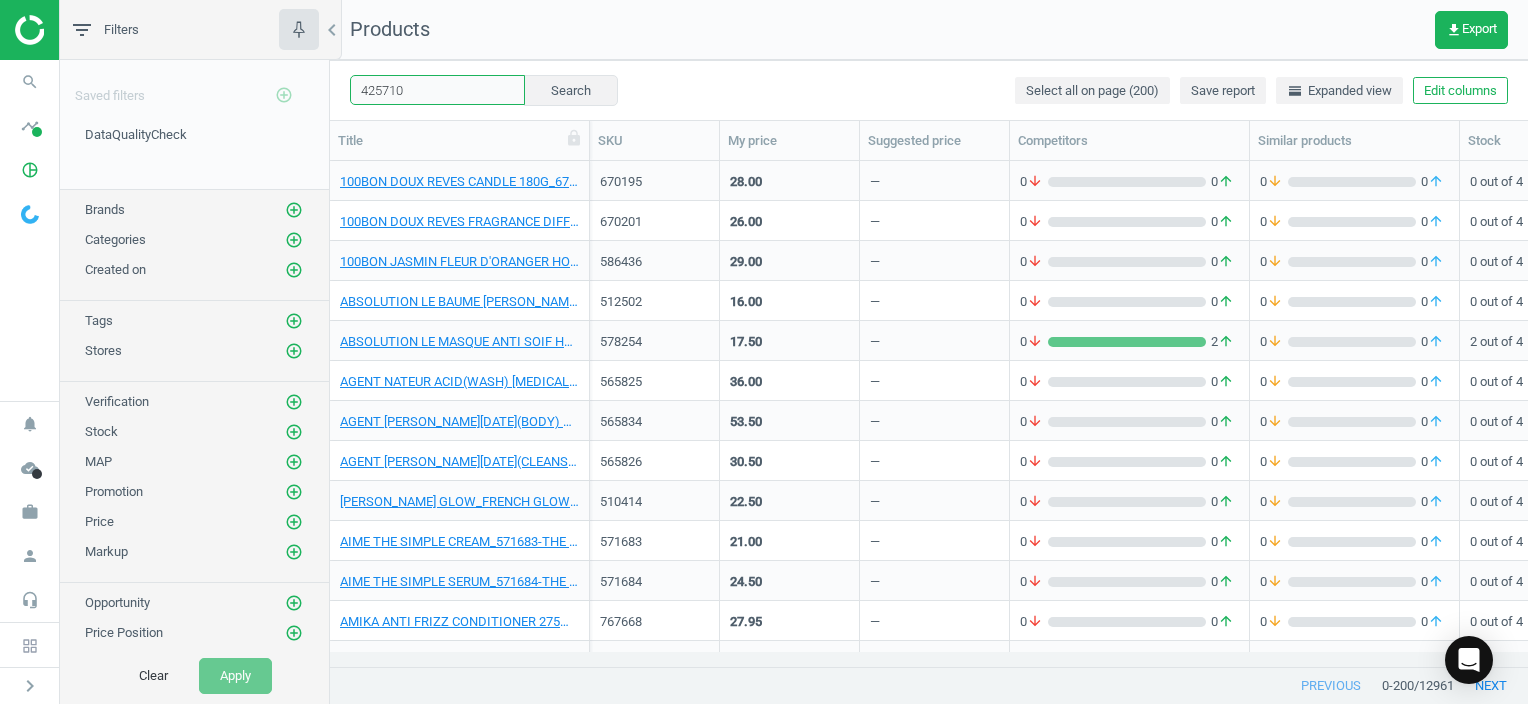 type on "425710" 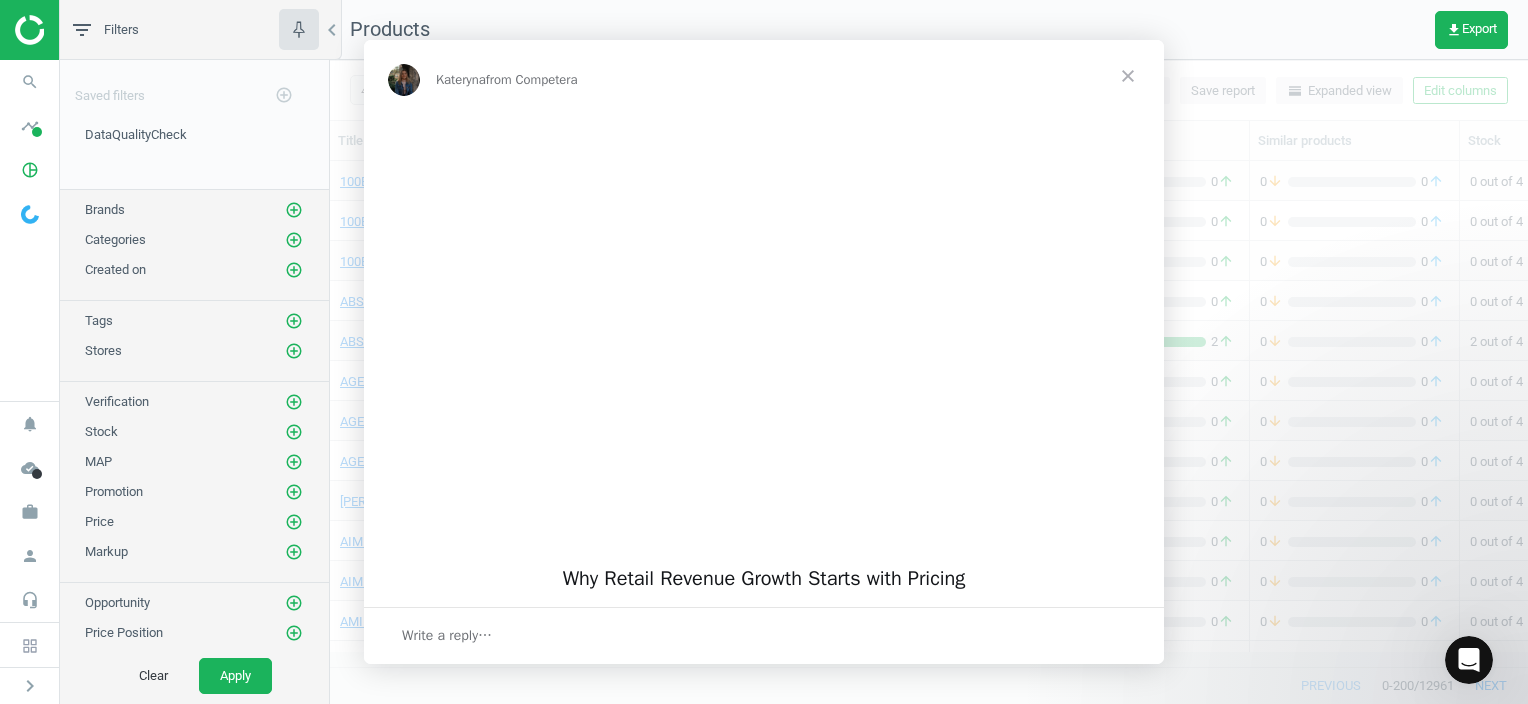 scroll, scrollTop: 0, scrollLeft: 0, axis: both 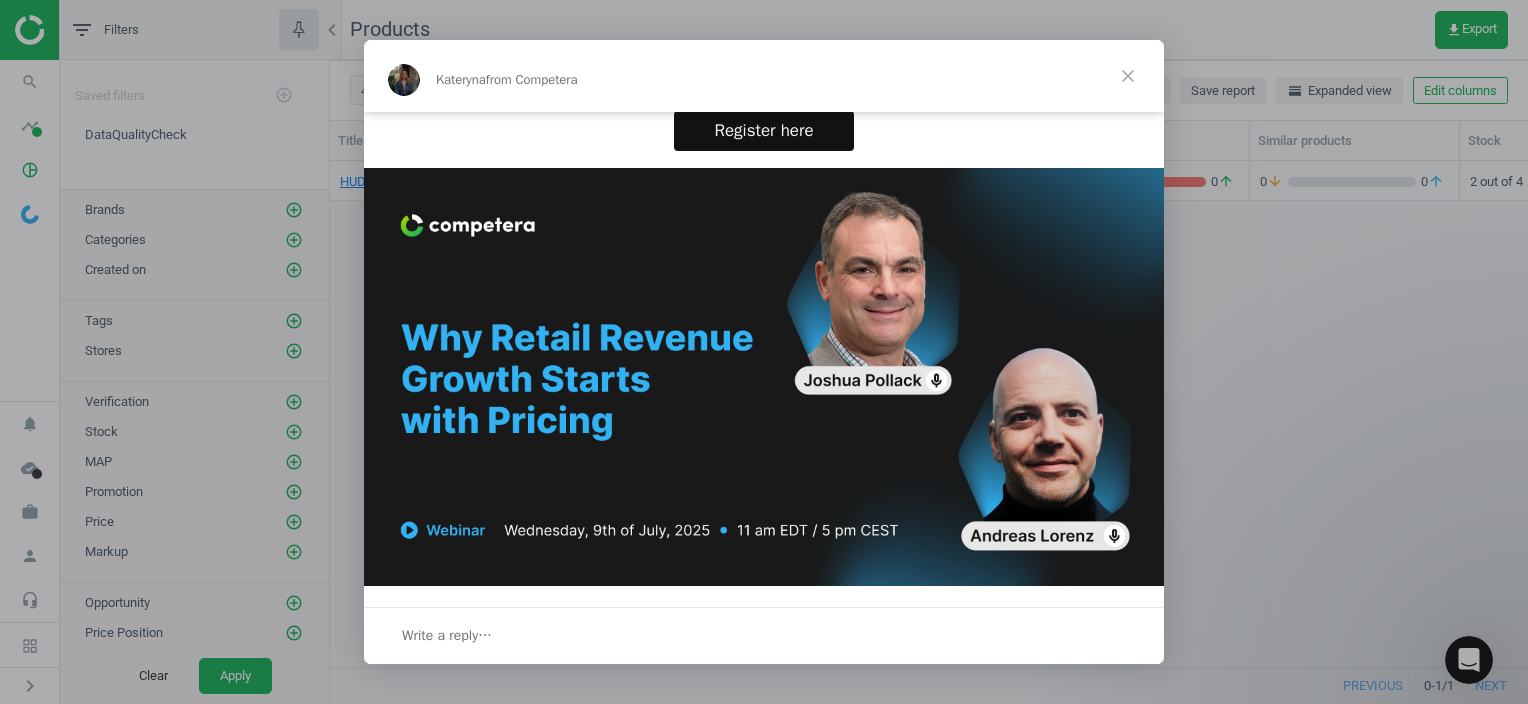click at bounding box center [1128, 76] 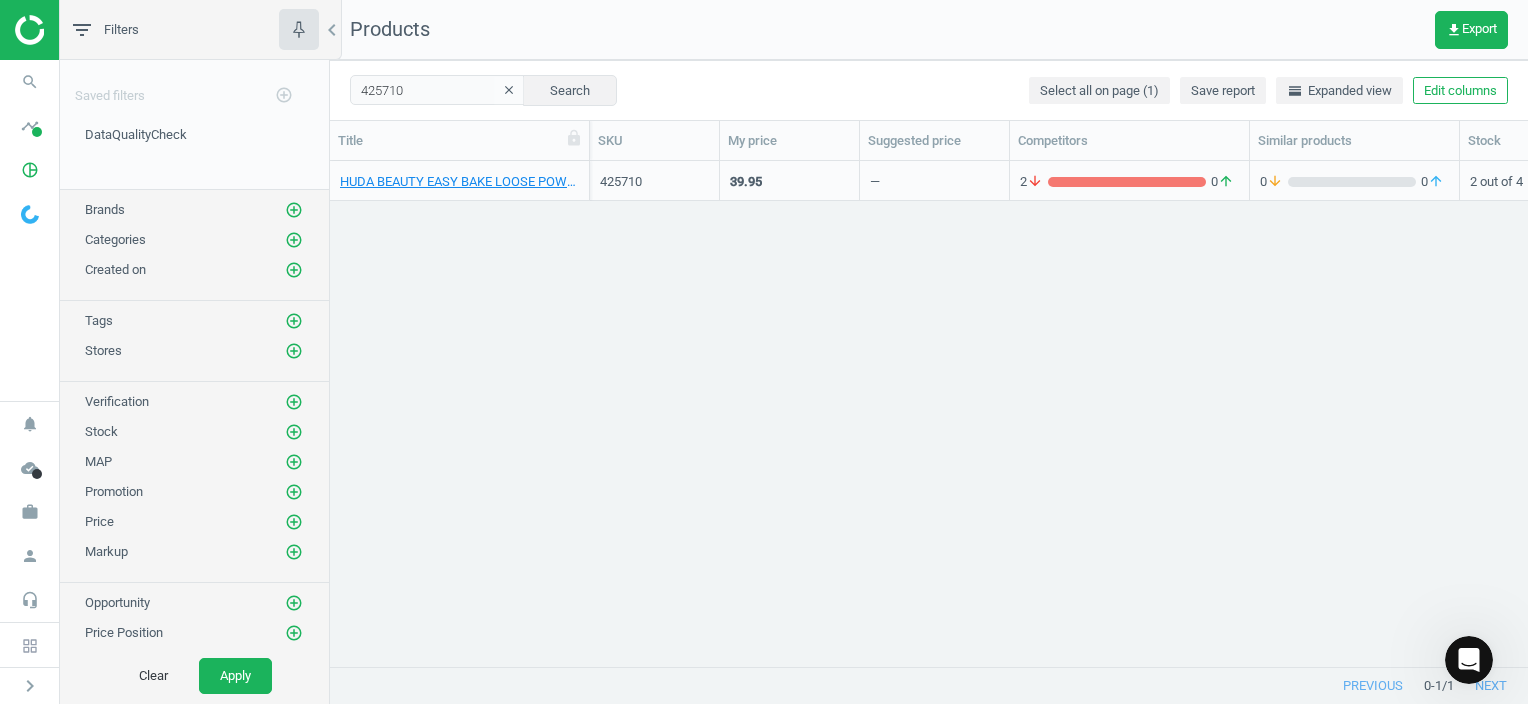click on "HUDA BEAUTY EASY BAKE LOOSE POWDER POUND CAKE_Pound Cake 425710 39.95 — 2 arrow_downward 0 arrow_upward 0 arrow_downward 0 arrow_upward 2 out of 4 1 on the market [PERSON_NAME] GESICHT WOMAN — — — — — 0 ATOLLS494 False 39.99 4.8 2464 — — — — — Huda Beauty — 33.99 — 37.95 — — — 9 8 — — — —" at bounding box center [929, 406] 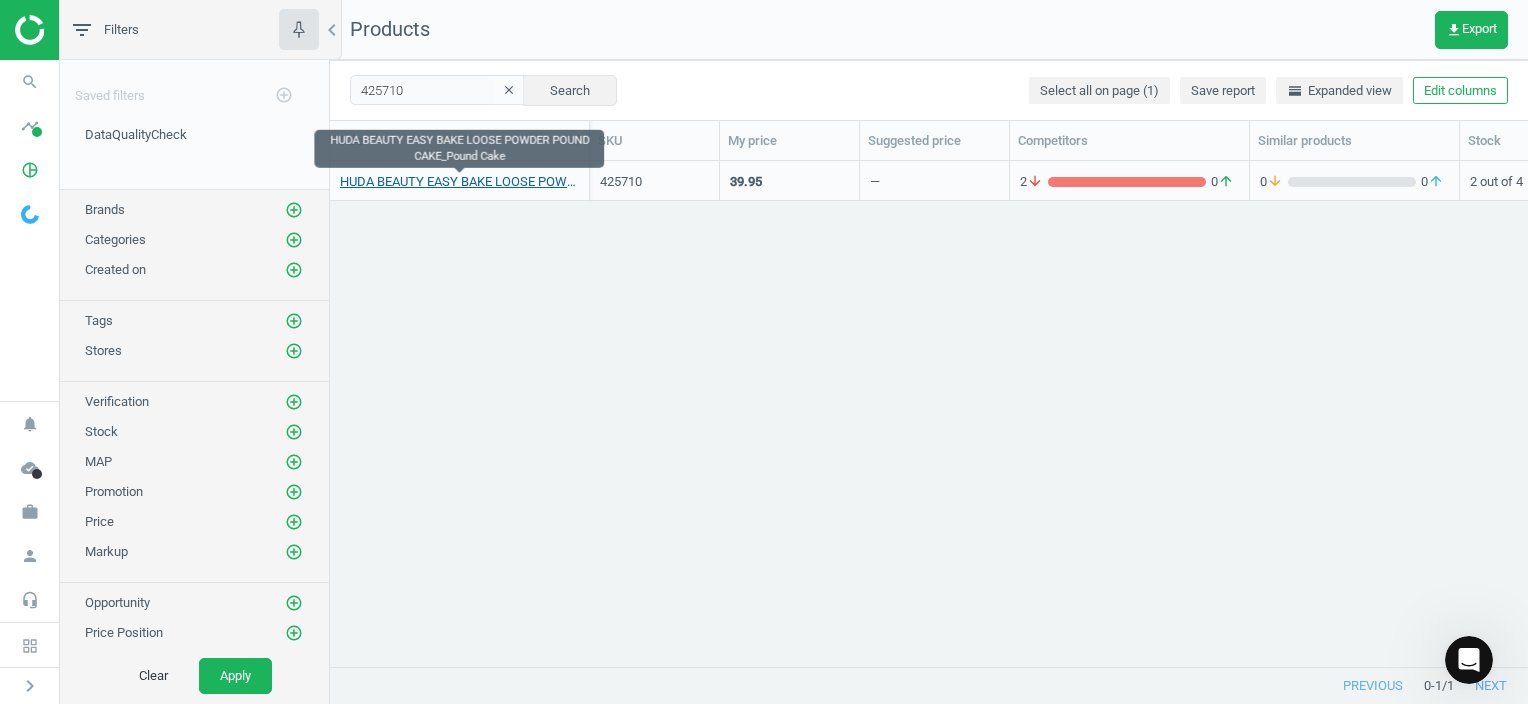 click on "HUDA BEAUTY EASY BAKE LOOSE POWDER POUND CAKE_Pound Cake" at bounding box center (459, 182) 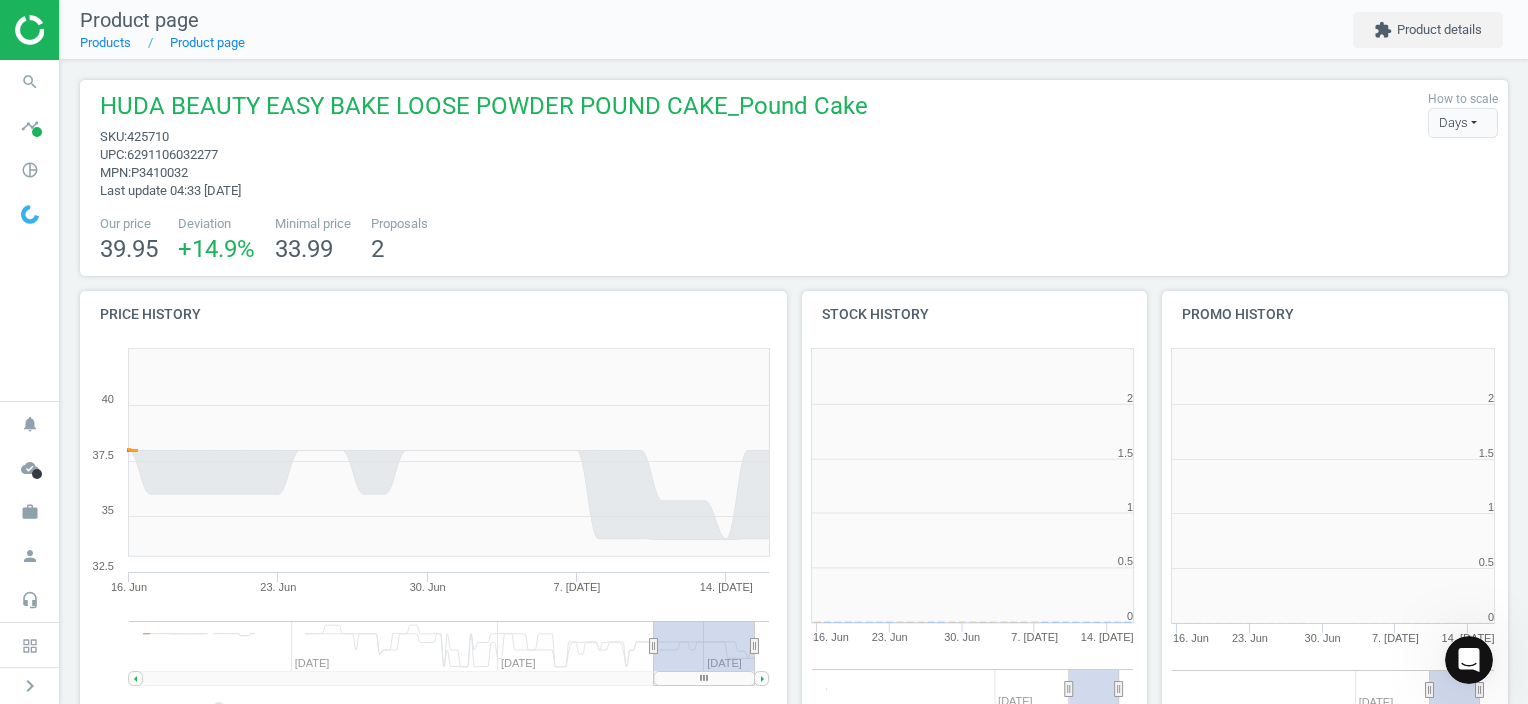 scroll, scrollTop: 9, scrollLeft: 10, axis: both 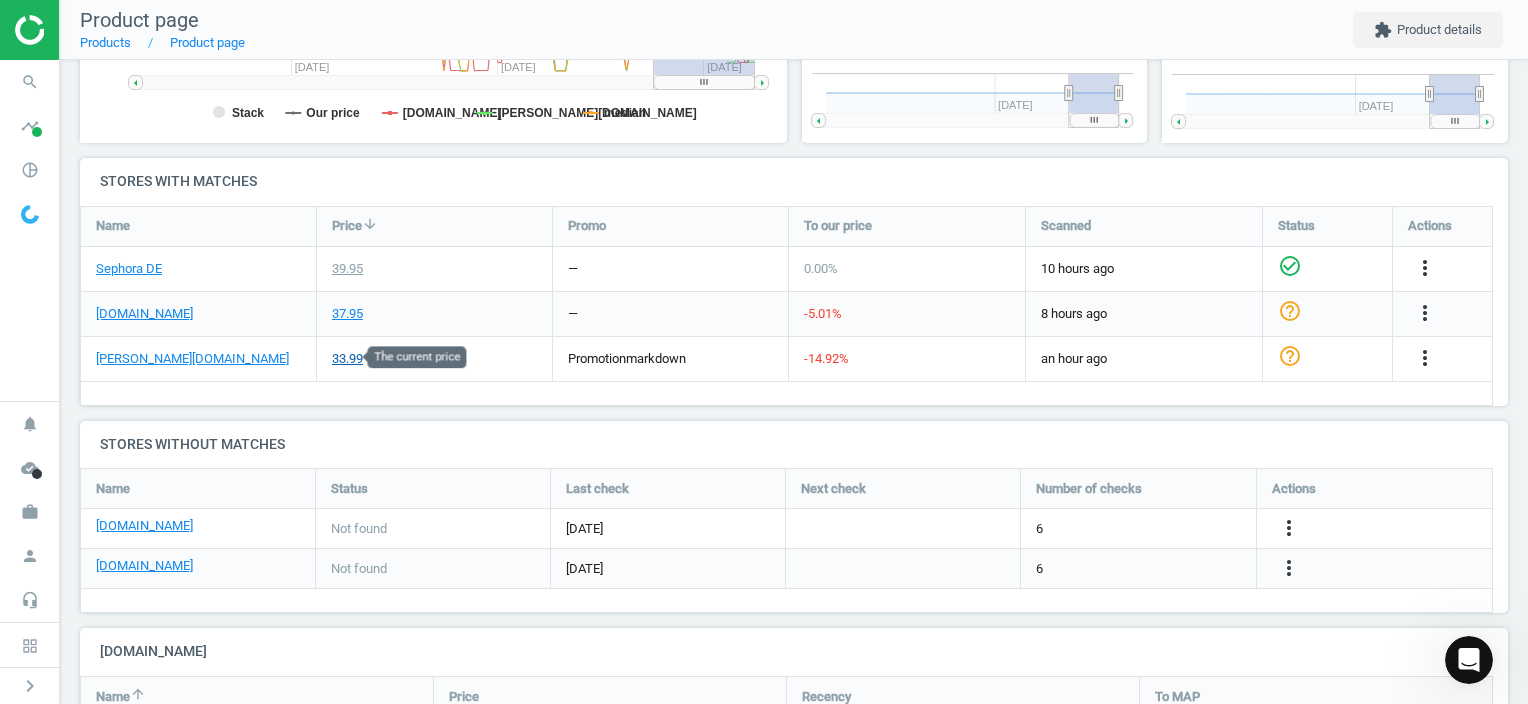 click on "33.99" at bounding box center (347, 359) 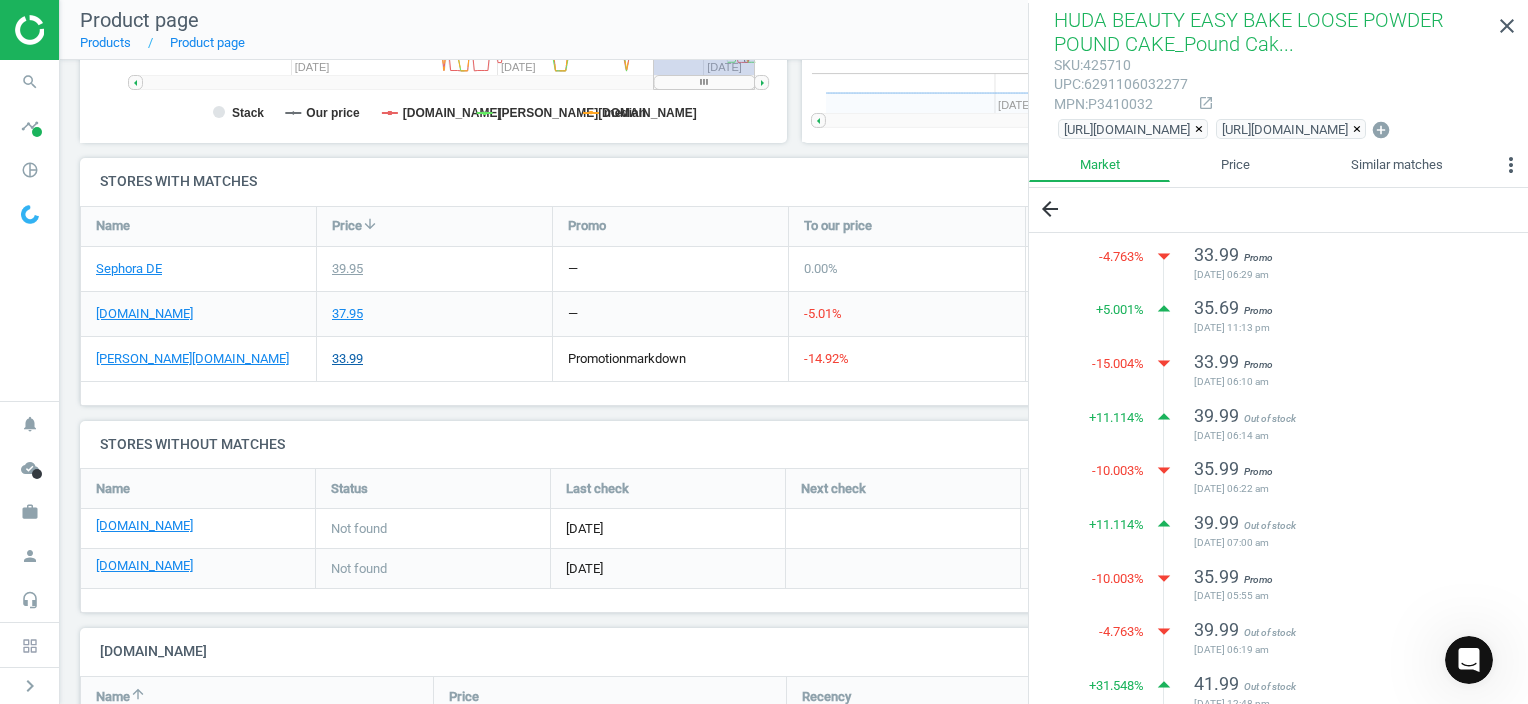 click on "33.99" at bounding box center [347, 359] 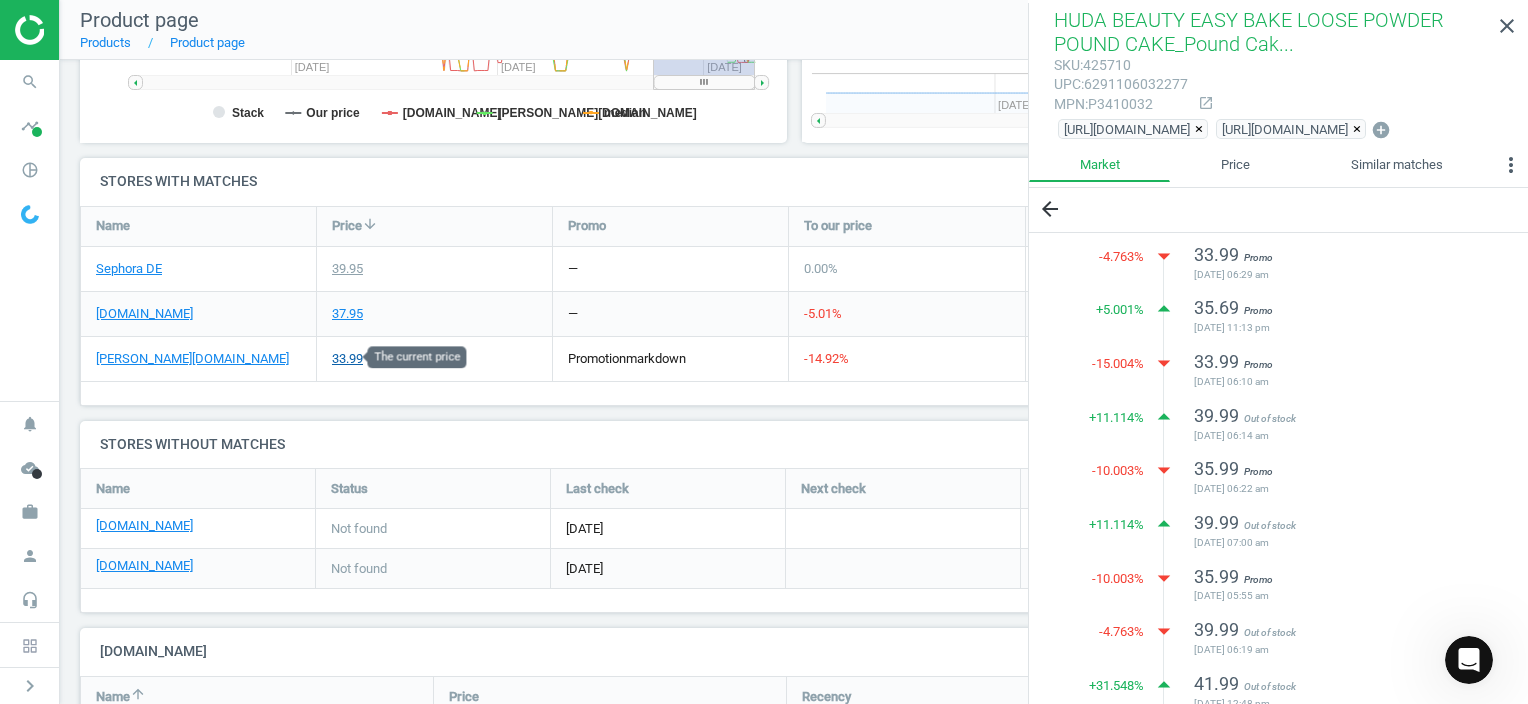 click on "33.99" at bounding box center [347, 359] 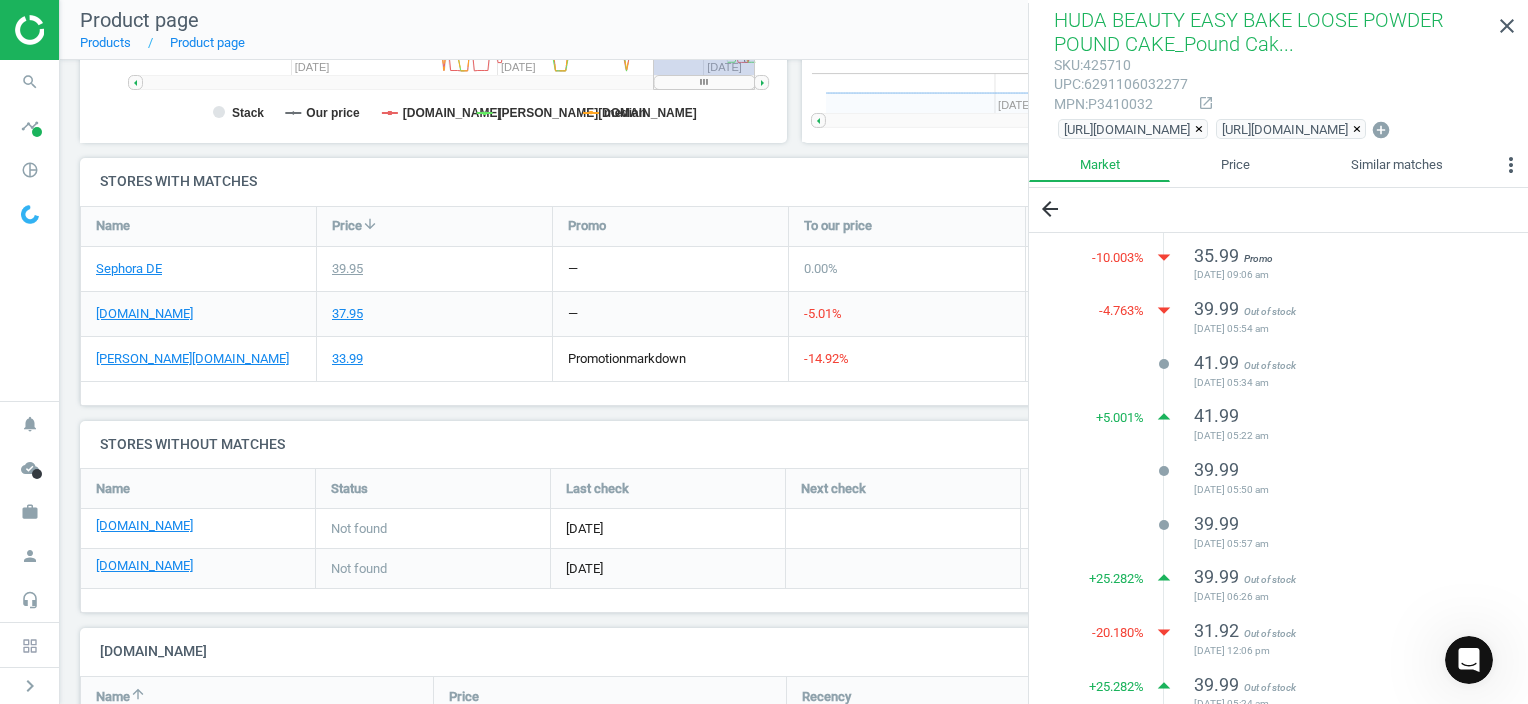 scroll, scrollTop: 1807, scrollLeft: 0, axis: vertical 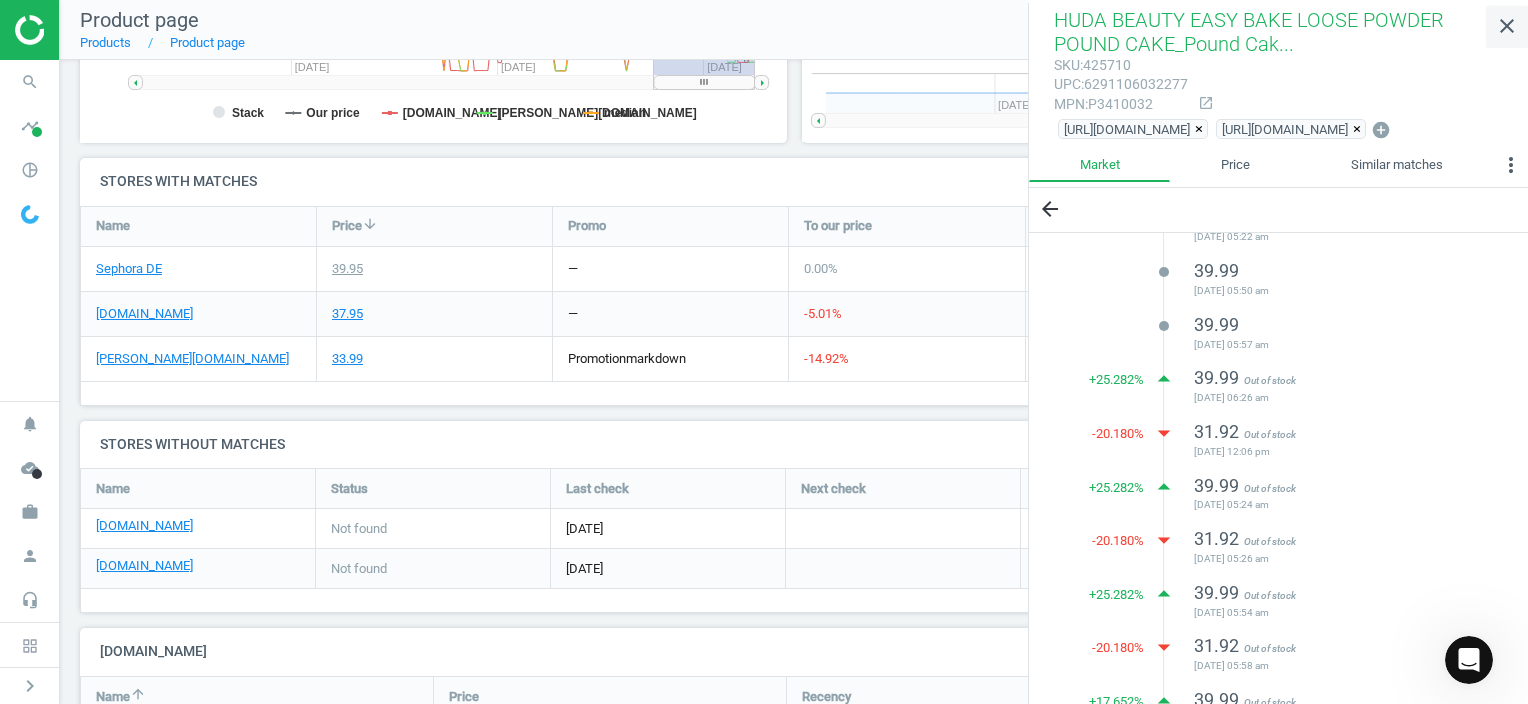 click on "close" at bounding box center (1507, 26) 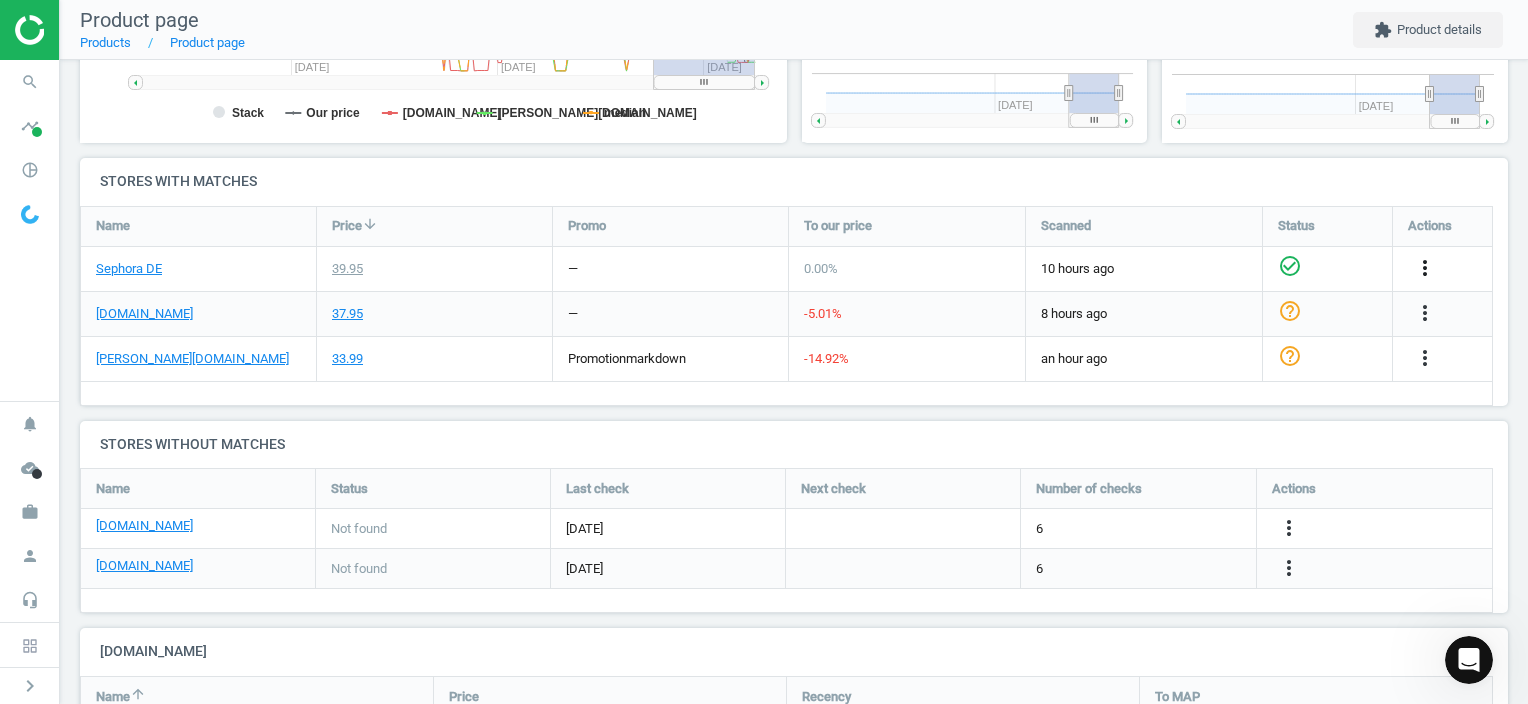 click on "more_vert" at bounding box center [1425, 268] 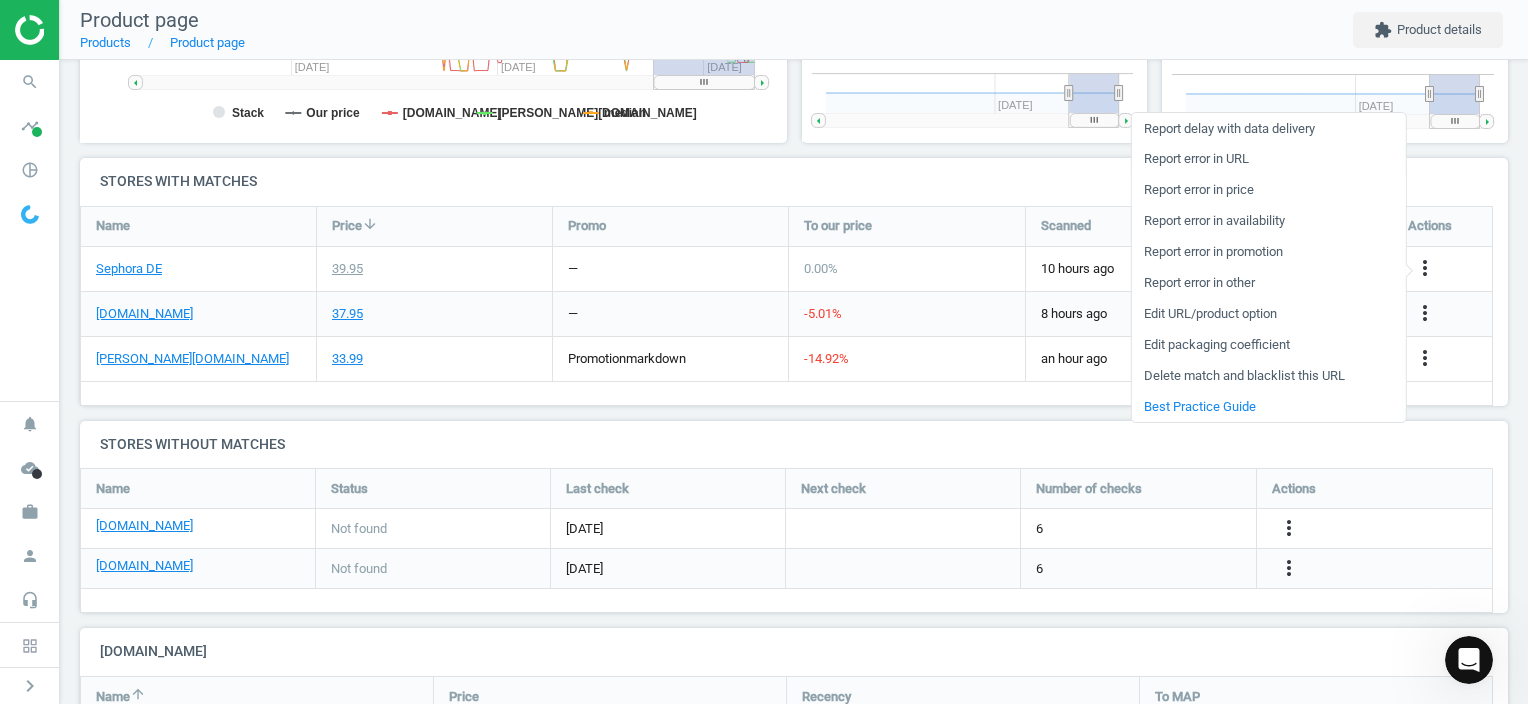 click on "Report error in price" at bounding box center [1268, 190] 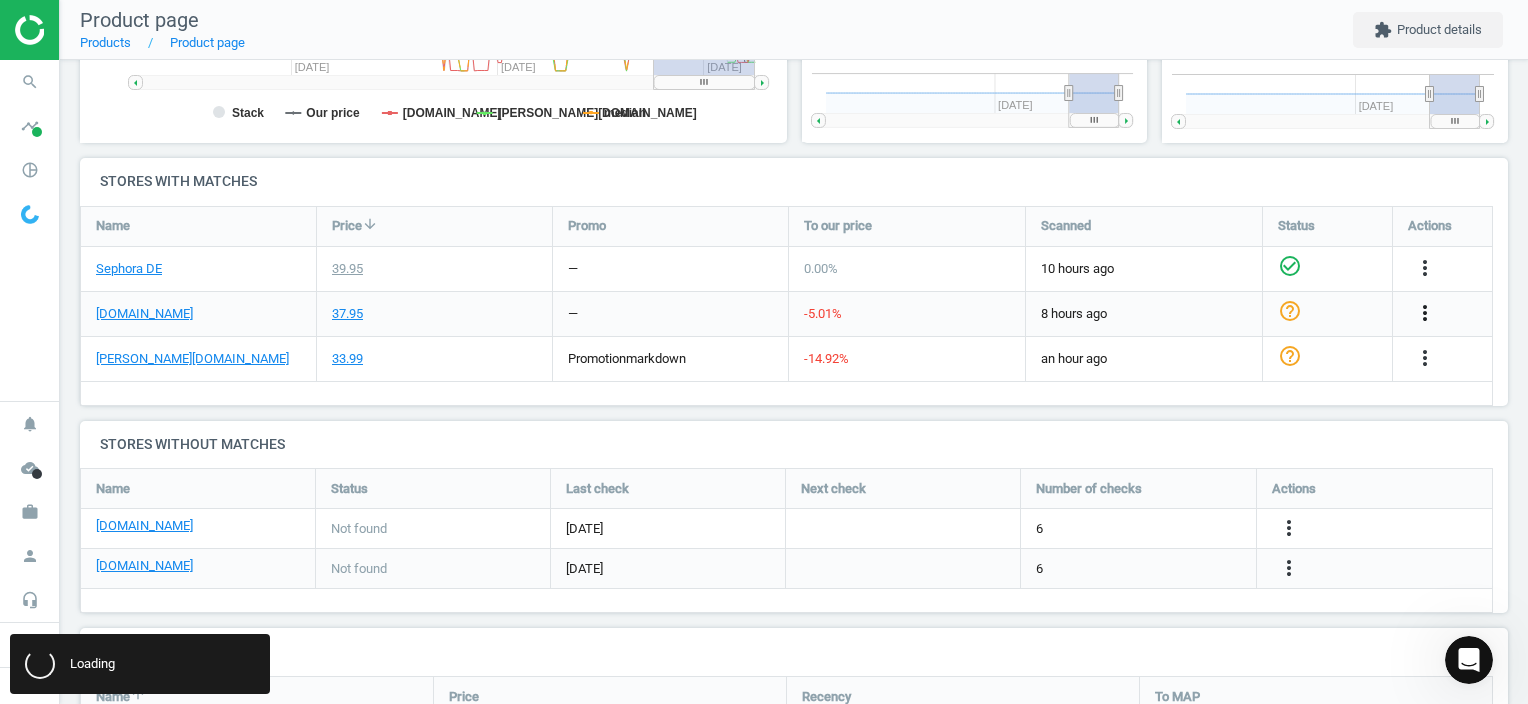 click on "more_vert" at bounding box center [1425, 313] 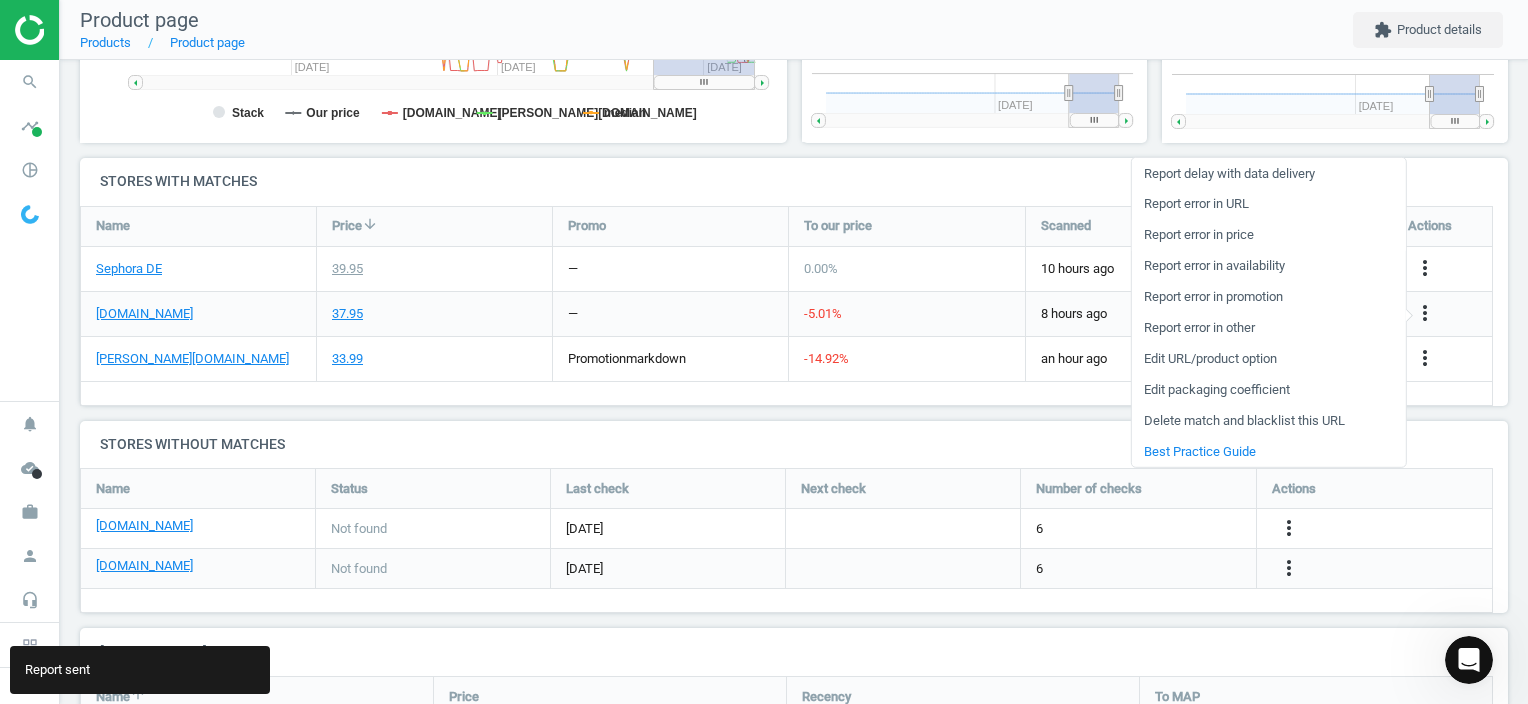click on "Report error in price" at bounding box center (1268, 235) 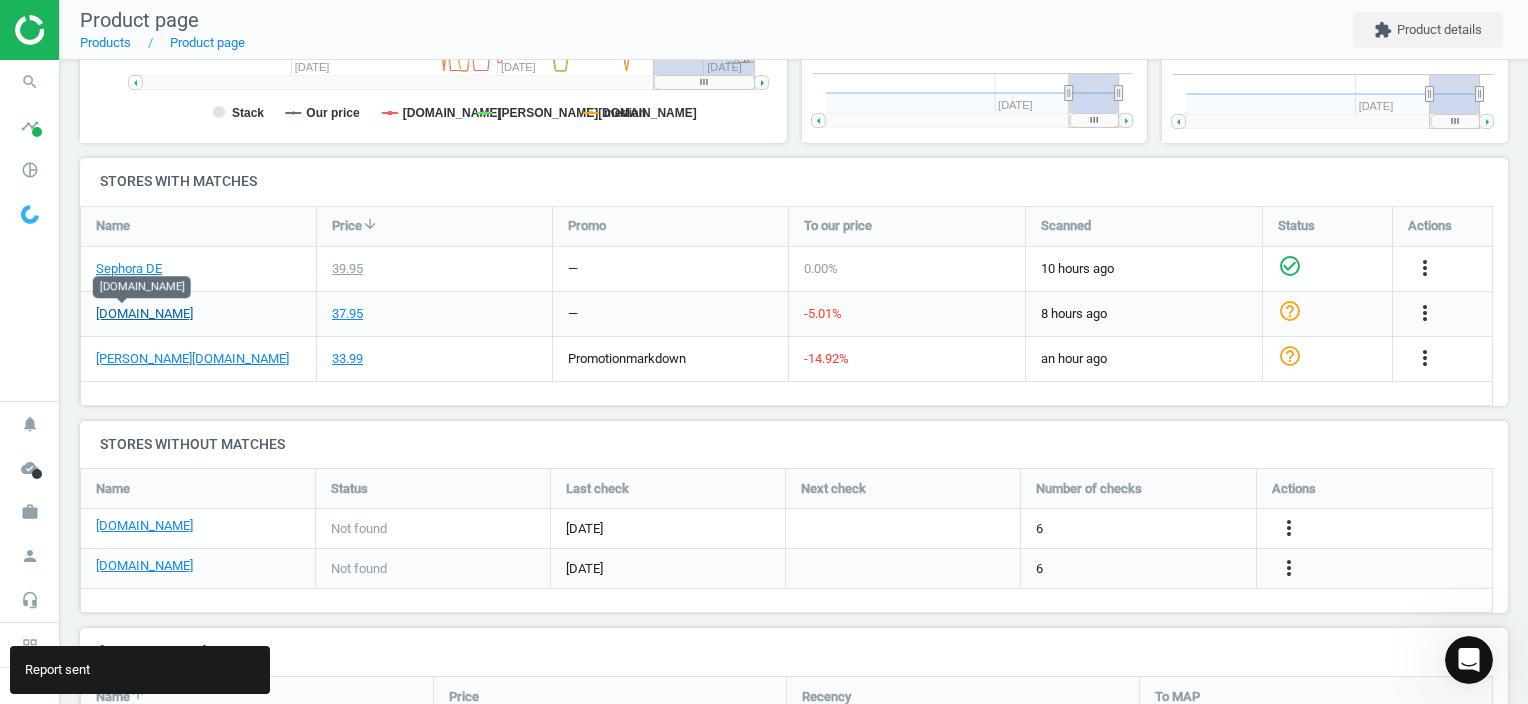 click on "[DOMAIN_NAME]" at bounding box center [144, 314] 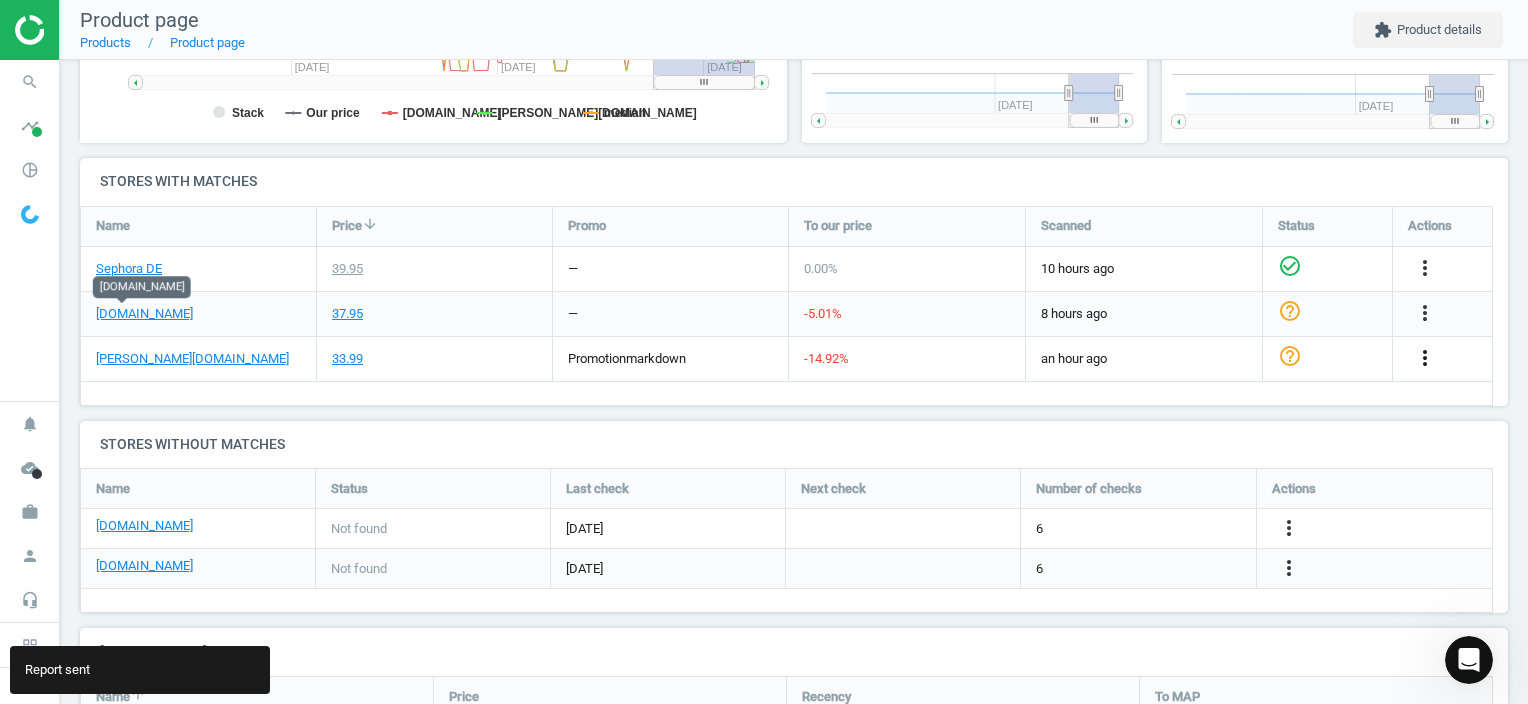 click on "more_vert" at bounding box center (1425, 358) 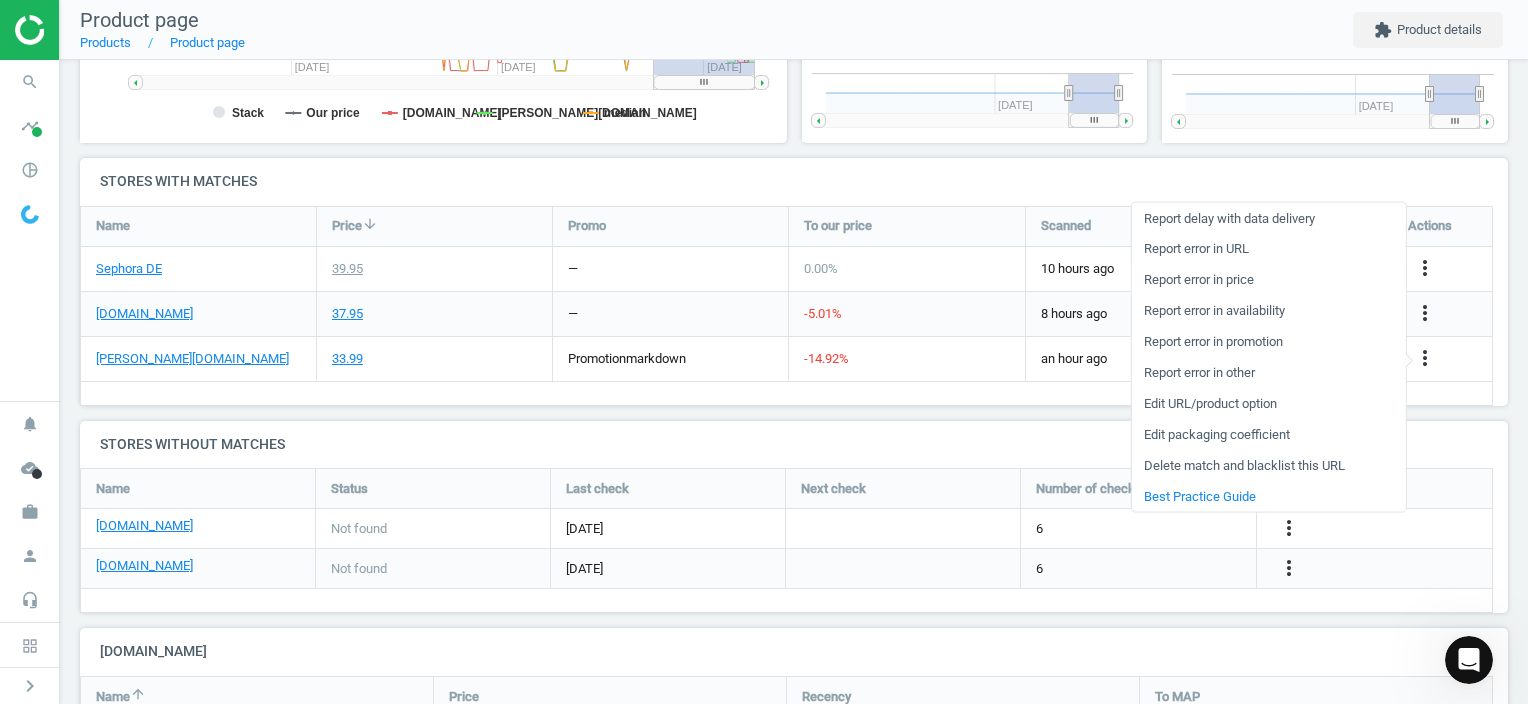 click on "Report error in price" at bounding box center [1268, 279] 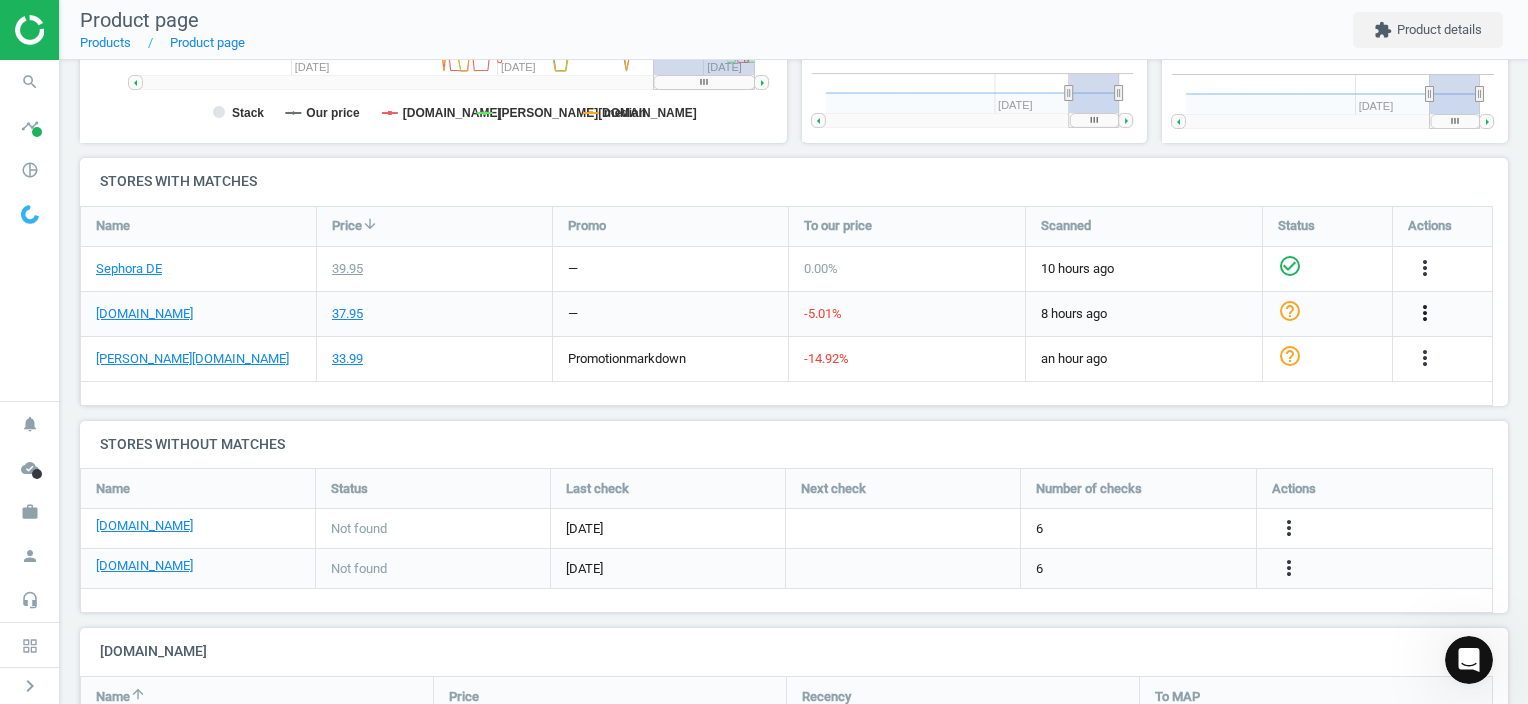 click on "more_vert" at bounding box center [1425, 313] 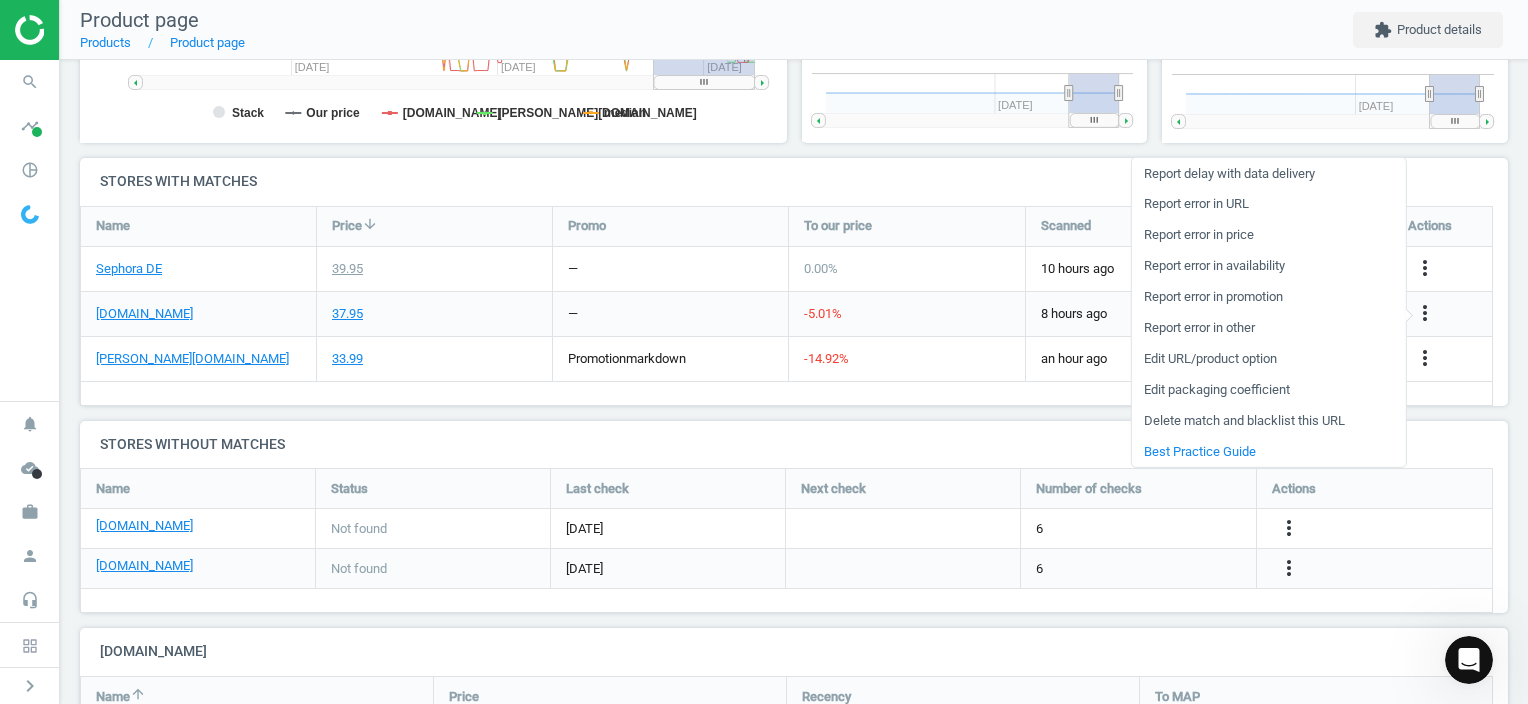 click on "HUDA BEAUTY EASY BAKE LOOSE POWDER POUND CAKE_Pound Cake sku :  425710 upc :  6291106032277 mpn :  P3410032 Last update 04:33  [DATE] How to scale Days Days Hours Our price 39.95 Deviation +14.9 % Minimal price 33.99 Proposals 2 Price history Created with Highstock 6.2.0 Stack Our price [DOMAIN_NAME] [DOMAIN_NAME] median [DATE]. Jun 30. Jun [DATE]. [DATE] [DATE] May '[DATE] 32.5 35 37.5 40 42.5 [DATE] ●  Stack:  37.95  -  37.95 ●  Our price:  37.95 ●  [DOMAIN_NAME]:  37.95 ●  median:  37.95 Stock history Created with Highstock 6.2.0 0 0.5 1 1.5 2 2.5 [DATE]. Jun 30. Jun [DATE]. [DATE] [DATE] Promo history Created with Highstock 6.2.0 0 0.5 1 1.5 2 2.5 [DATE]. Jun 30. Jun [DATE]. [DATE] [DATE] Stores with matches Name Price arrow_downward Promo To our price Scanned Status Actions Sephora DE 39.95 — 0.00 % 10 hours ago check_circle_outline more_vert [DOMAIN_NAME] 37.95 — -5.01 % 8 hours ago help_outline more_vert [DOMAIN_NAME] 33.99 promotion markdown -14.92 % an hour ago more_vert 6" at bounding box center (794, 200) 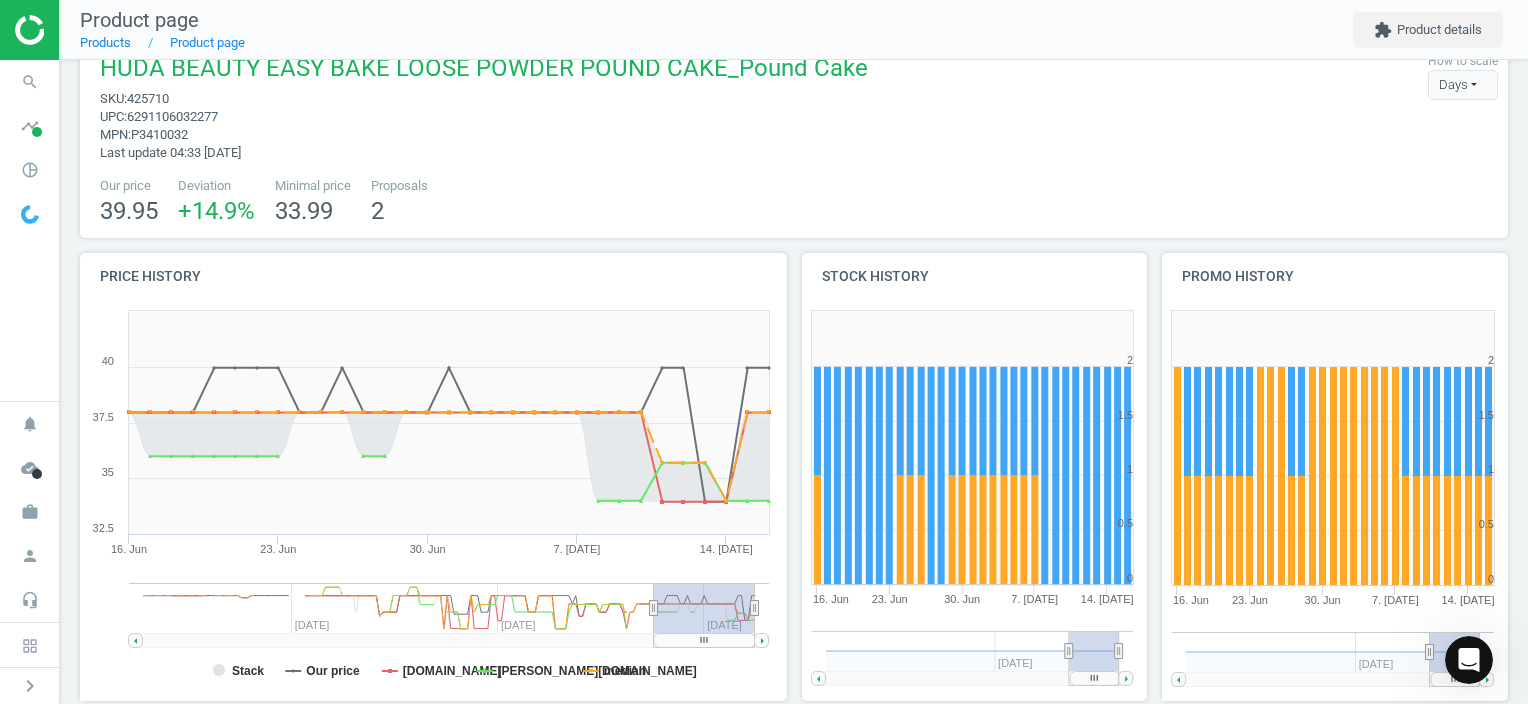 scroll, scrollTop: 0, scrollLeft: 0, axis: both 